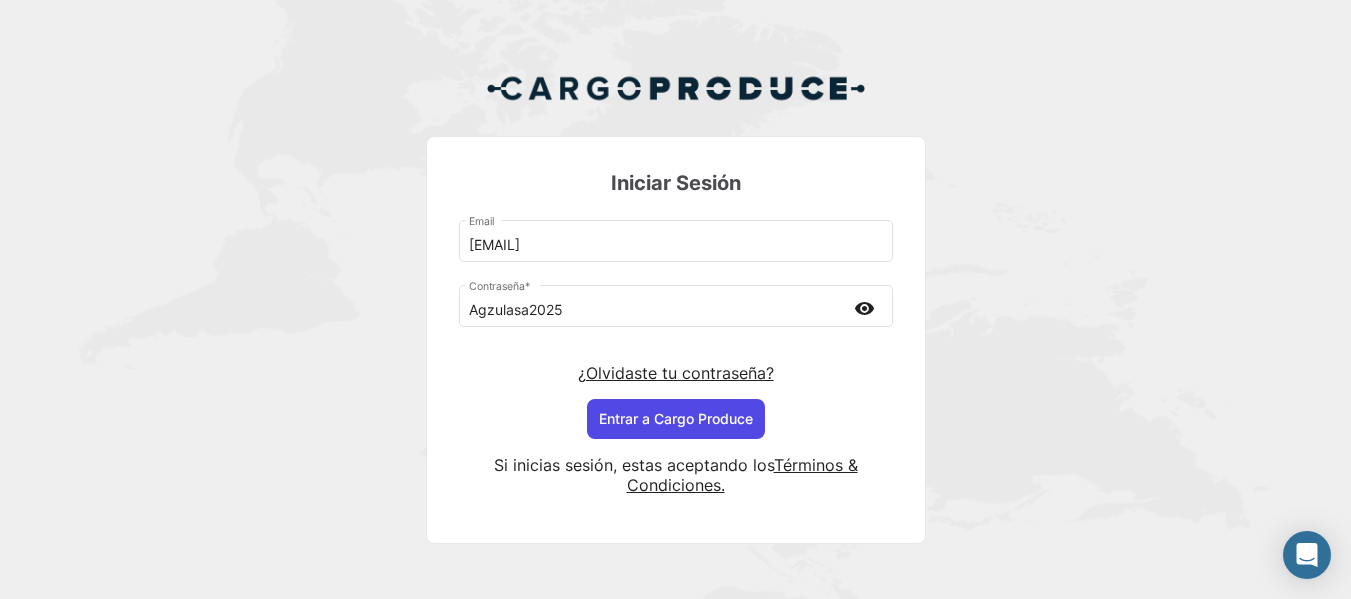scroll, scrollTop: 61, scrollLeft: 0, axis: vertical 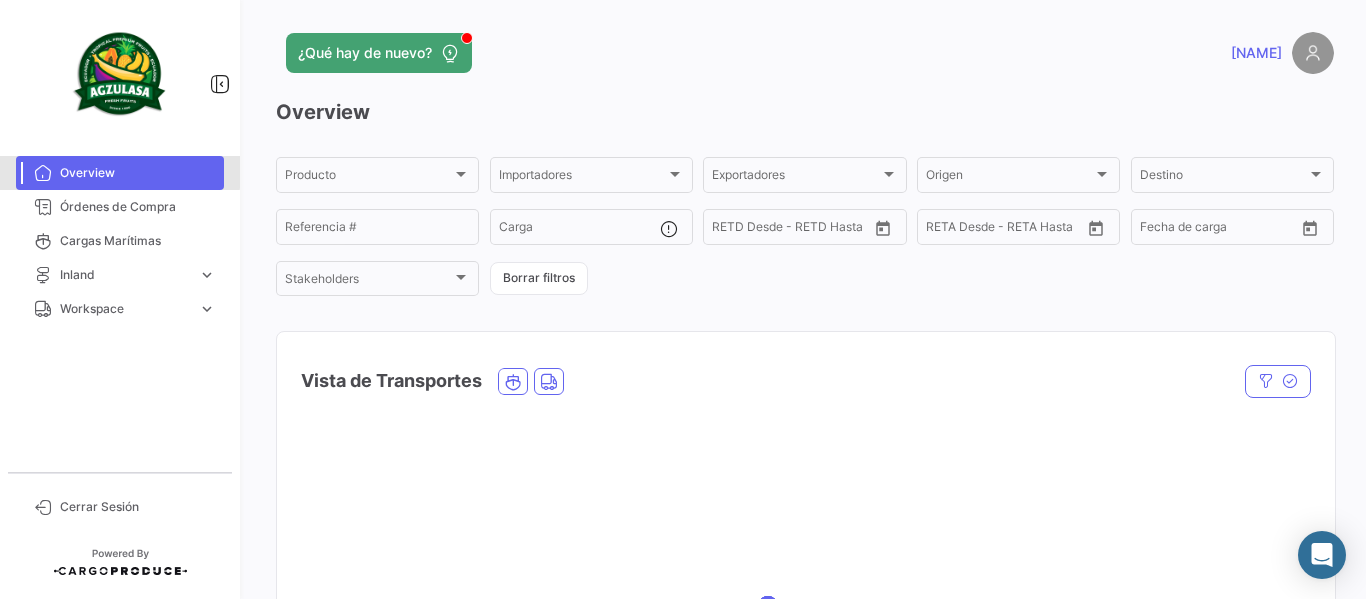 click on "Overview" at bounding box center [138, 173] 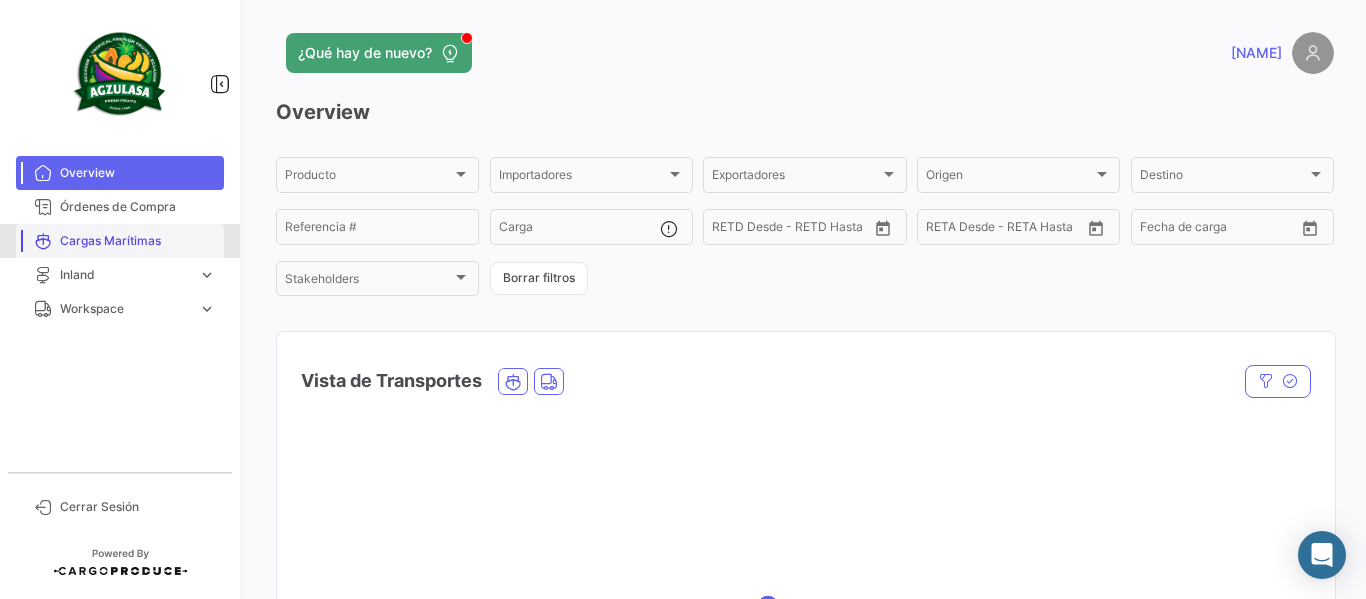click on "Cargas Marítimas" at bounding box center (138, 241) 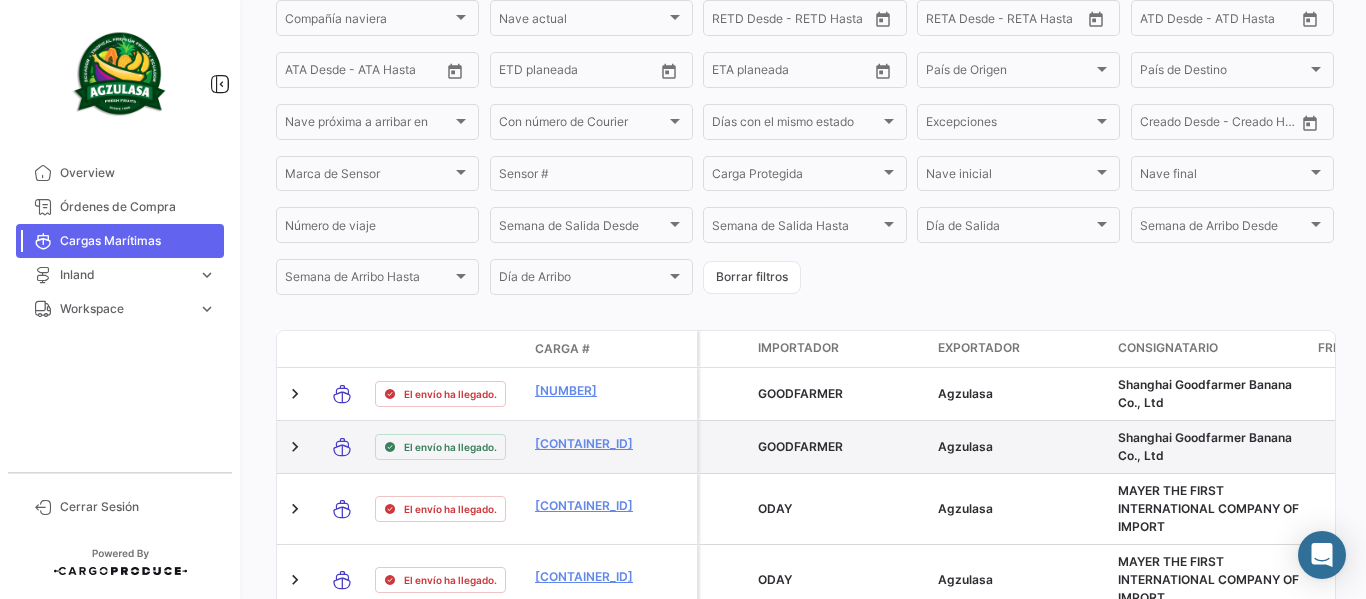 scroll, scrollTop: 0, scrollLeft: 0, axis: both 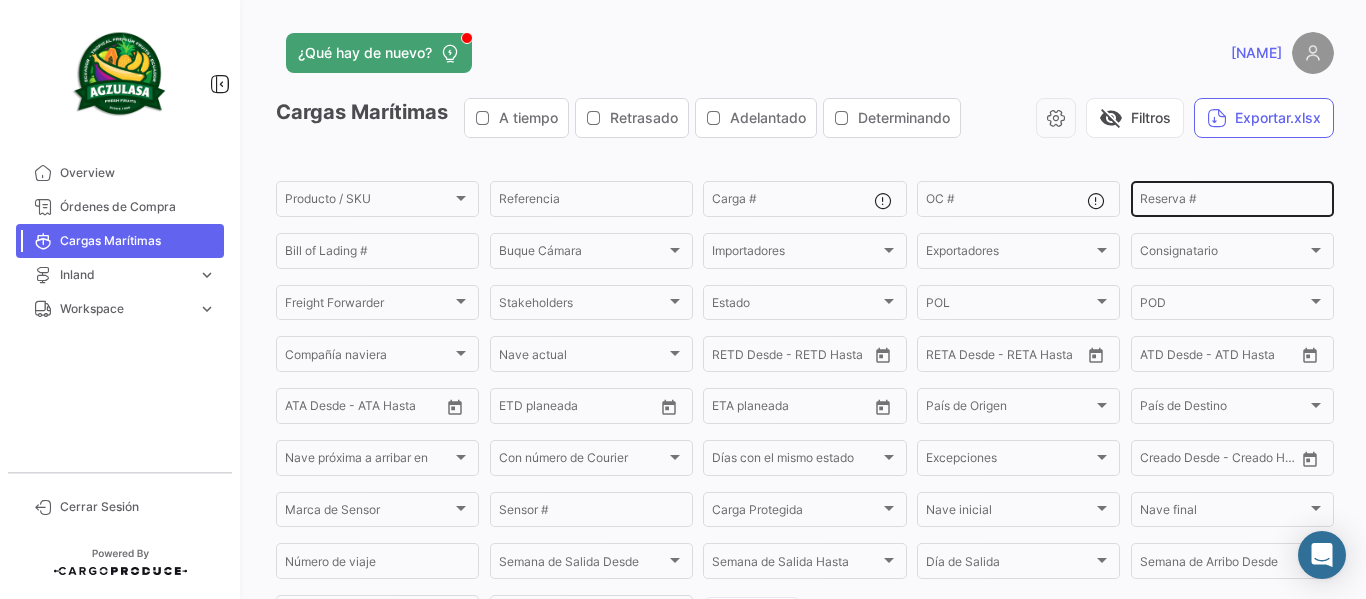 click on "Reserva #" at bounding box center (1232, 202) 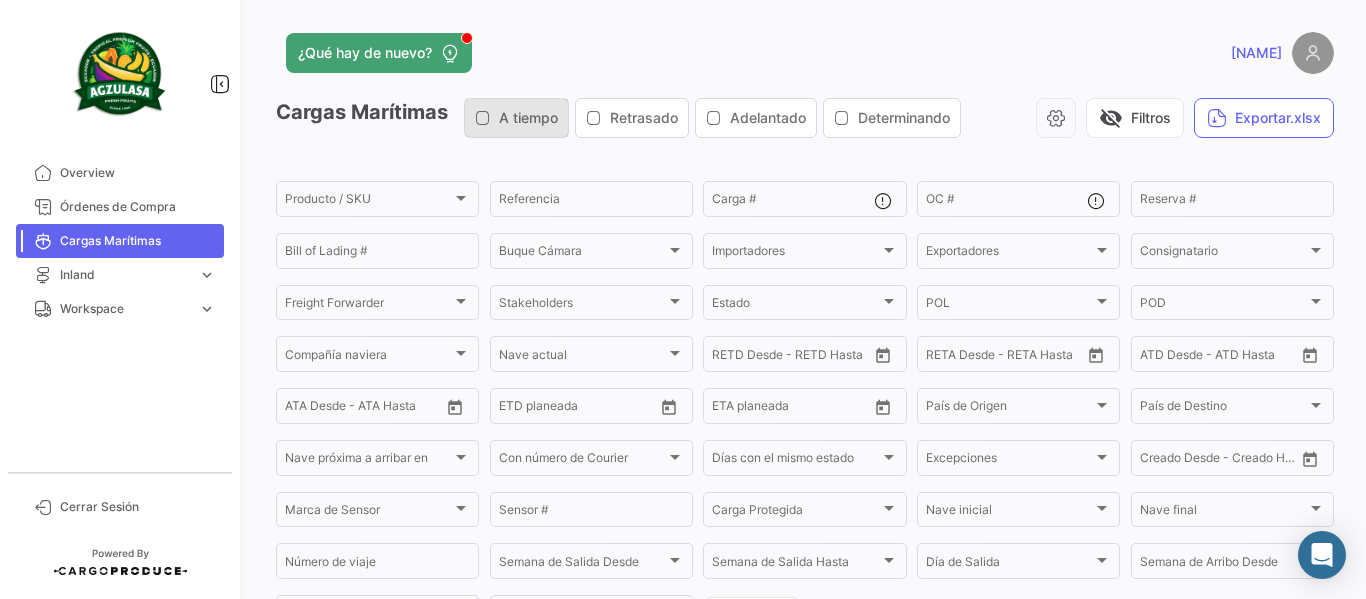 click at bounding box center [483, 118] 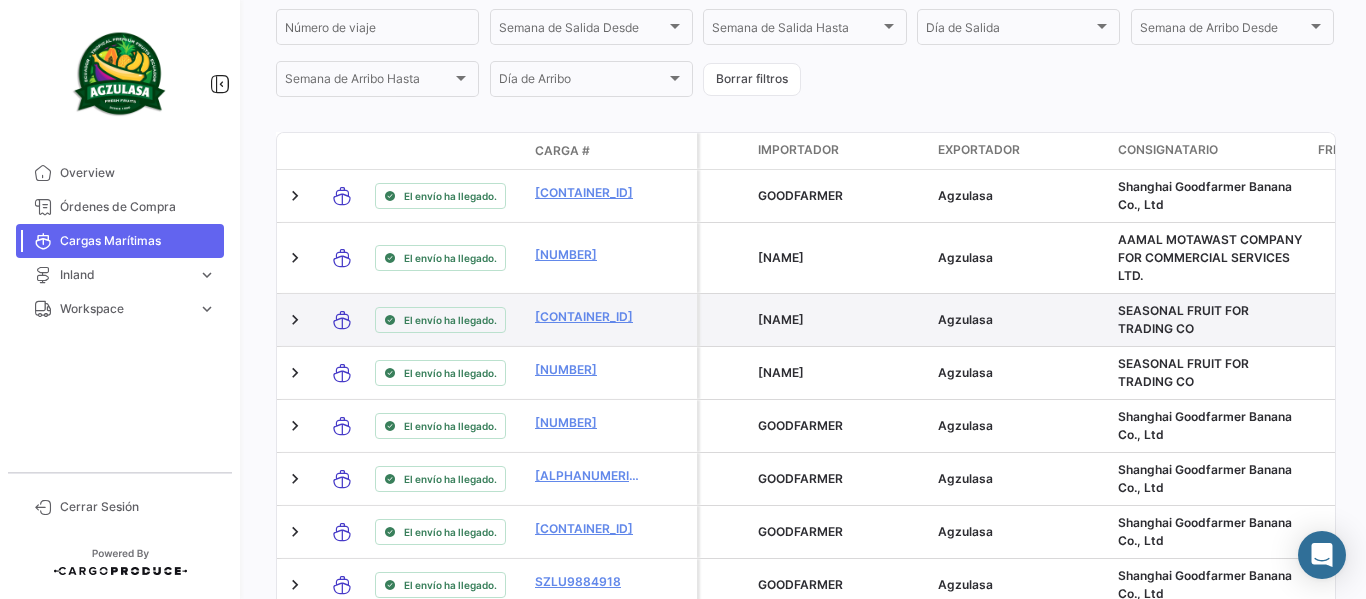 scroll, scrollTop: 500, scrollLeft: 0, axis: vertical 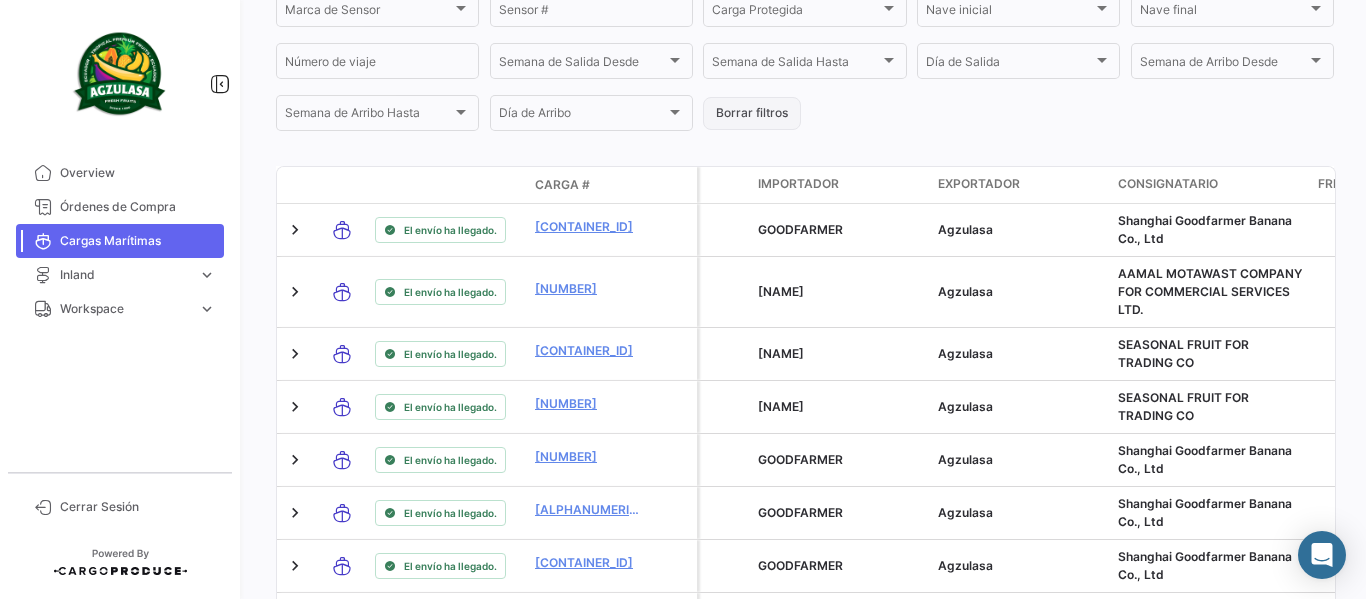 click on "Borrar filtros" 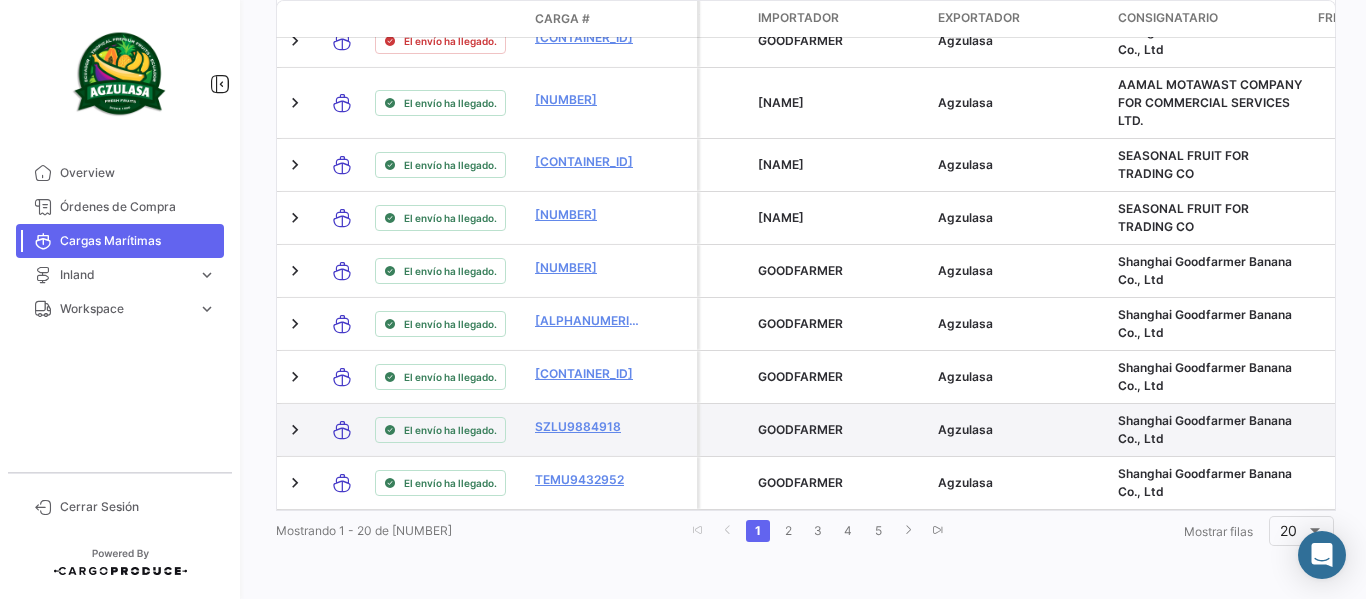 scroll, scrollTop: 1341, scrollLeft: 0, axis: vertical 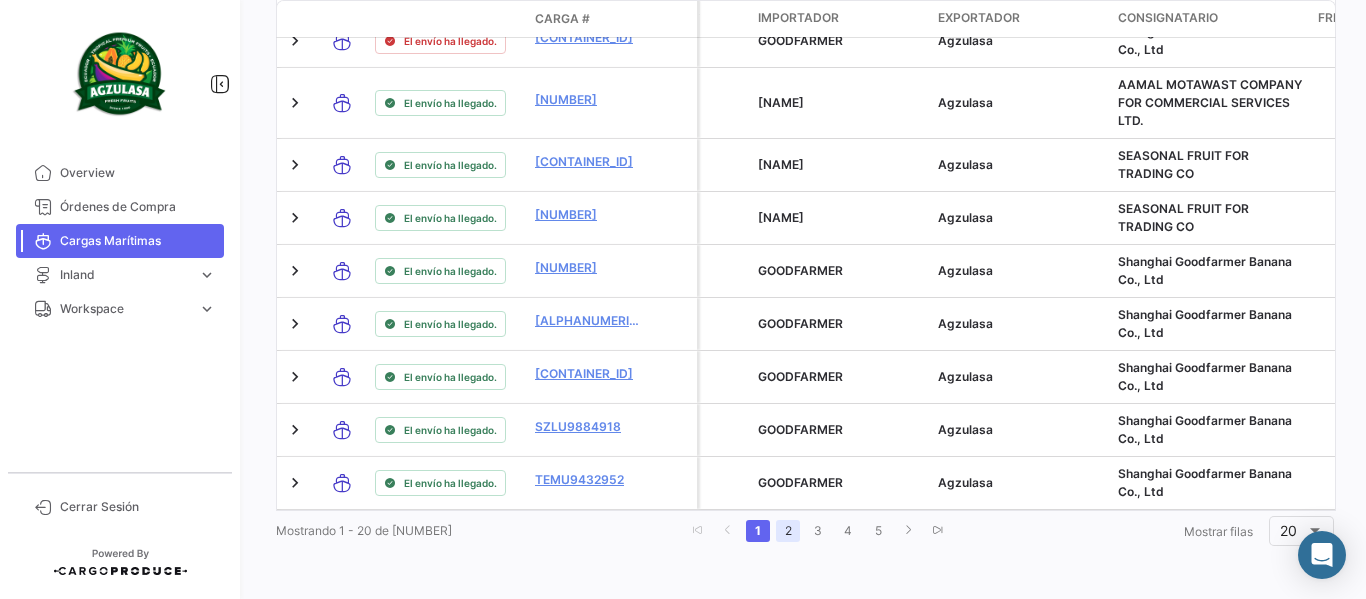 click on "2" 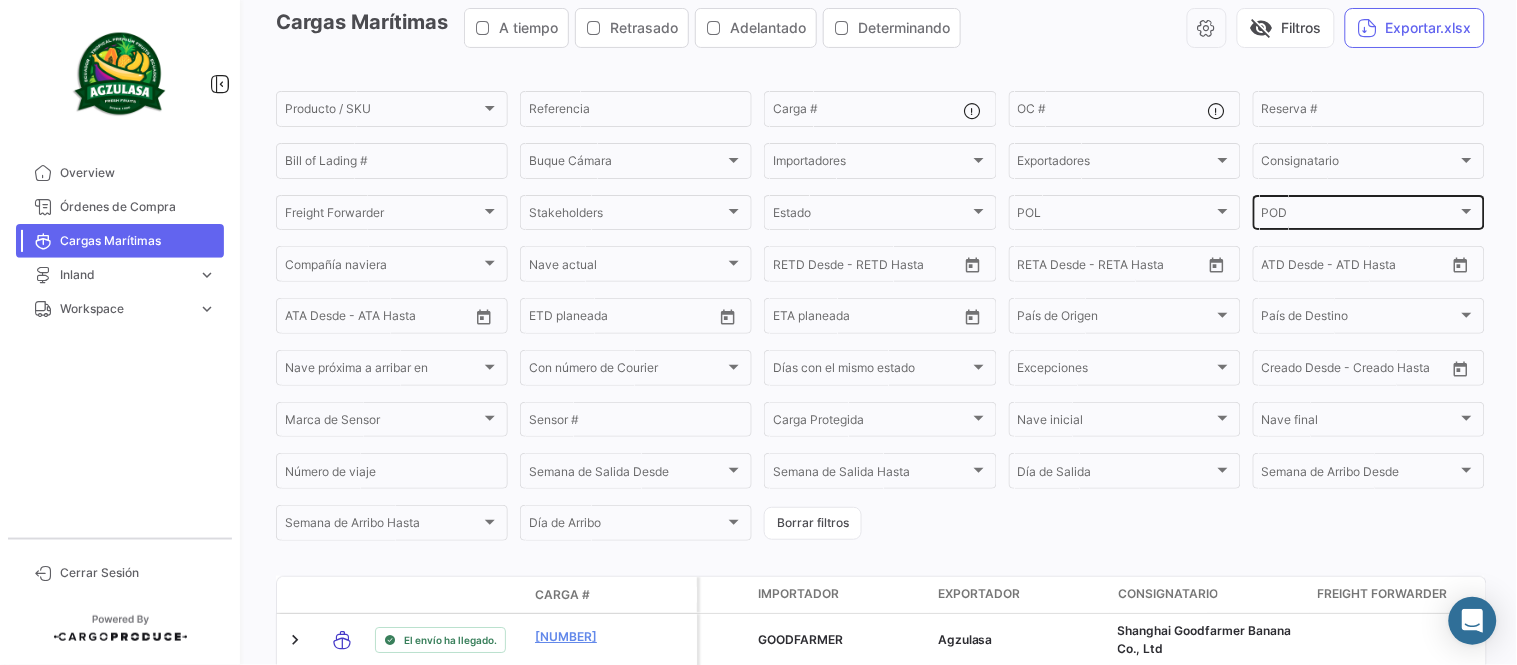 scroll, scrollTop: 111, scrollLeft: 0, axis: vertical 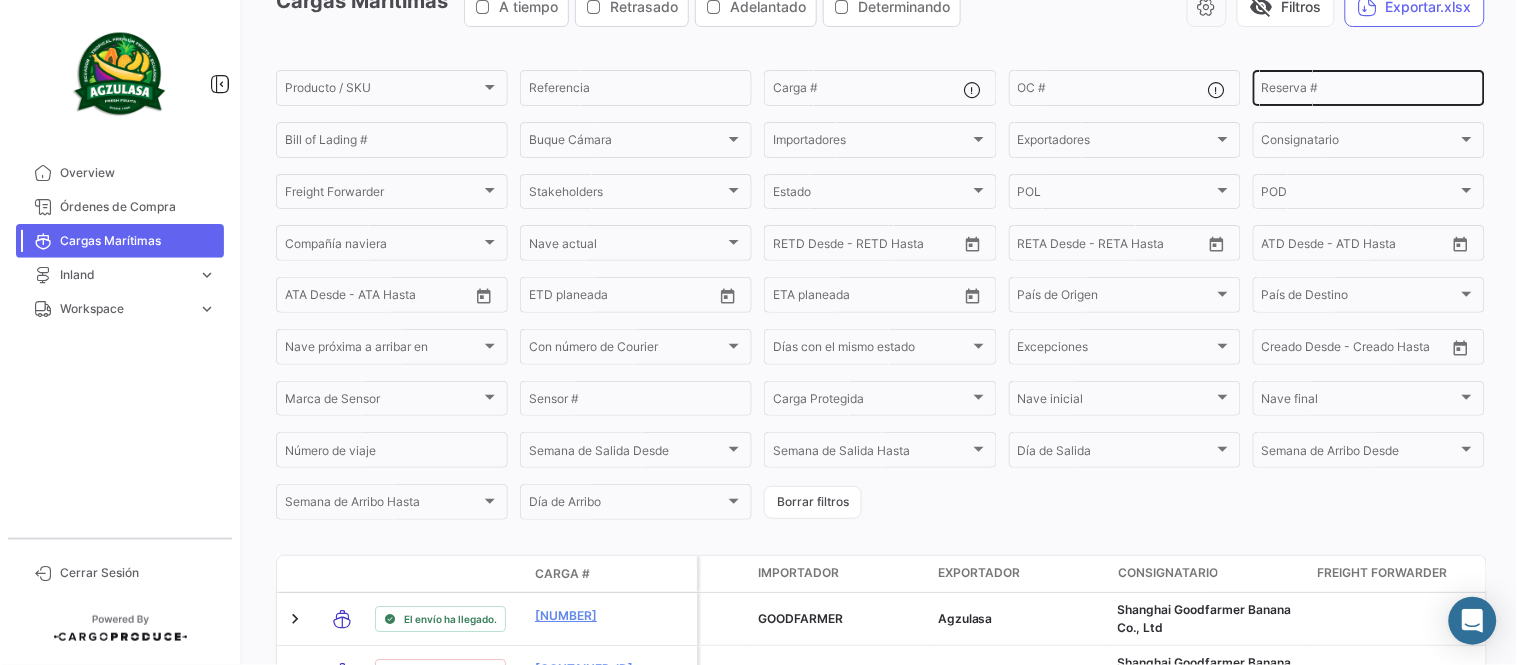 click on "Reserva #" 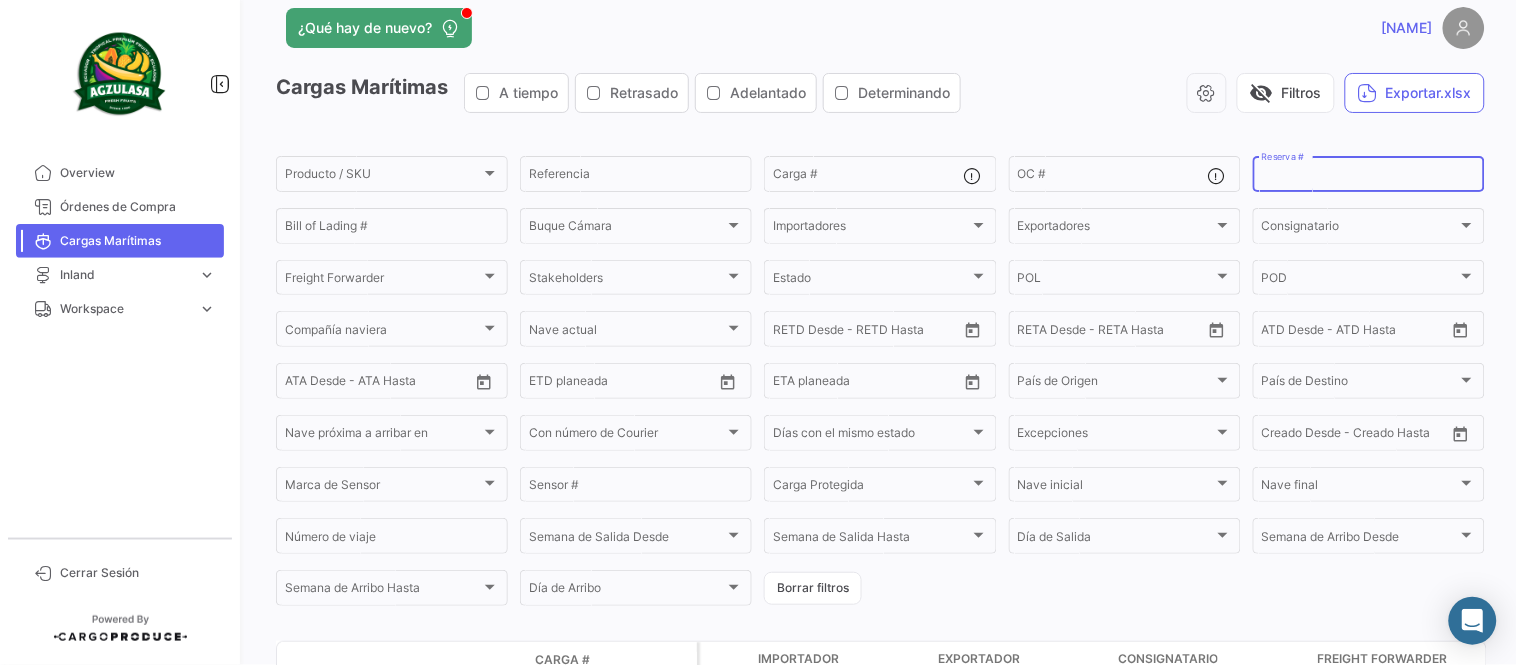 scroll, scrollTop: 0, scrollLeft: 0, axis: both 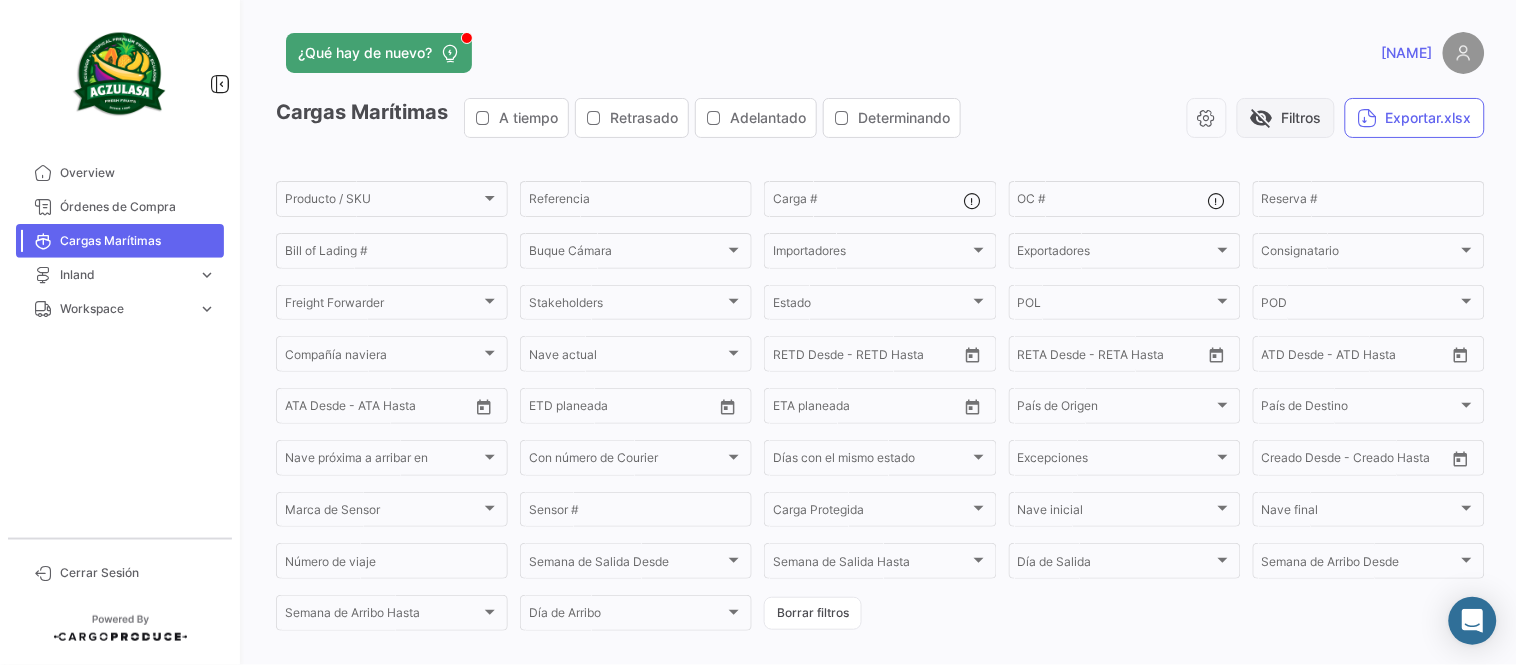 click on "visibility_off" 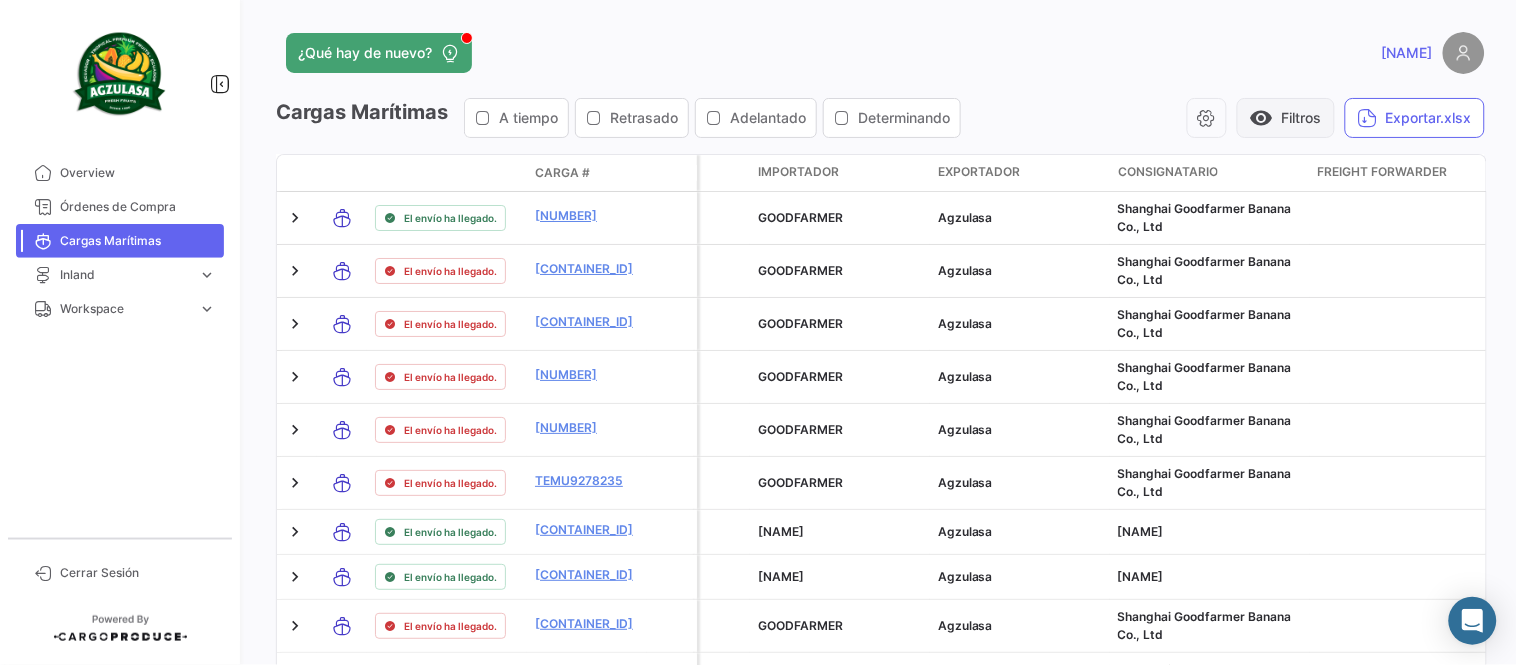 click on "visibility" 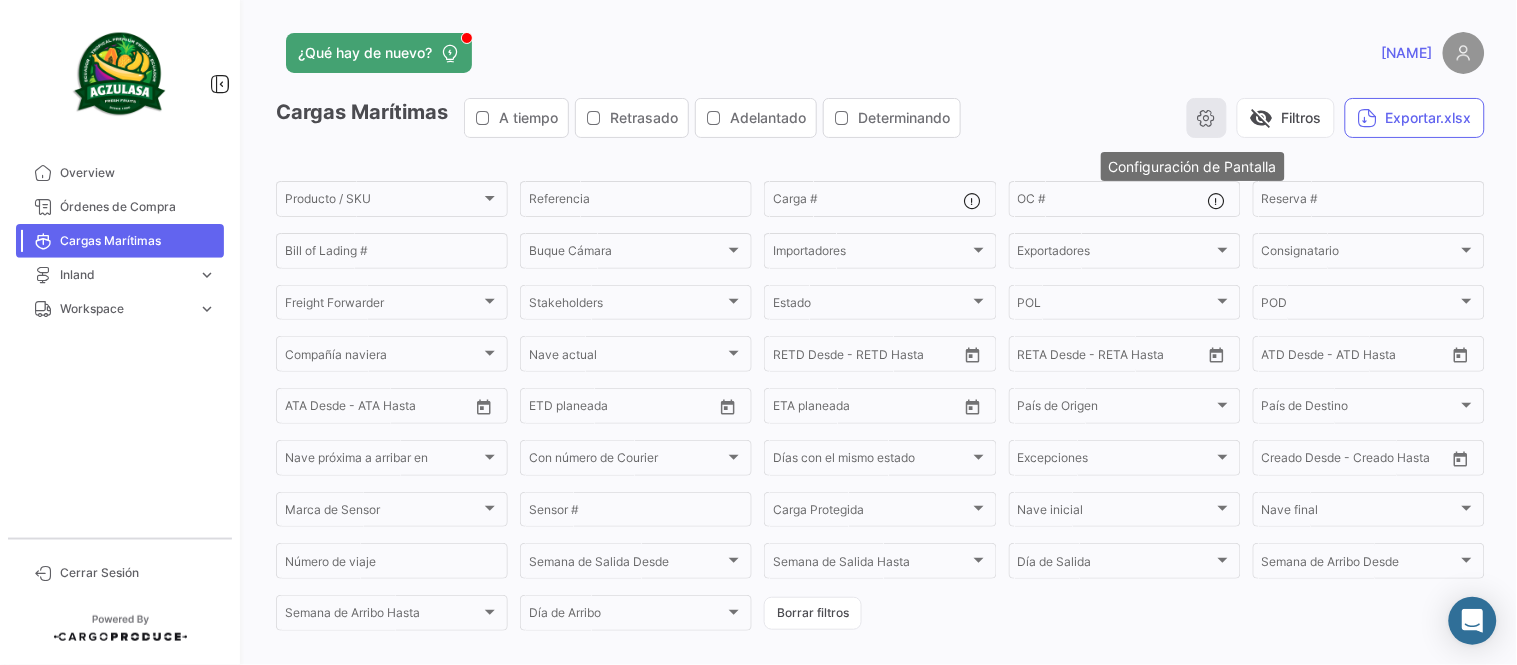 click 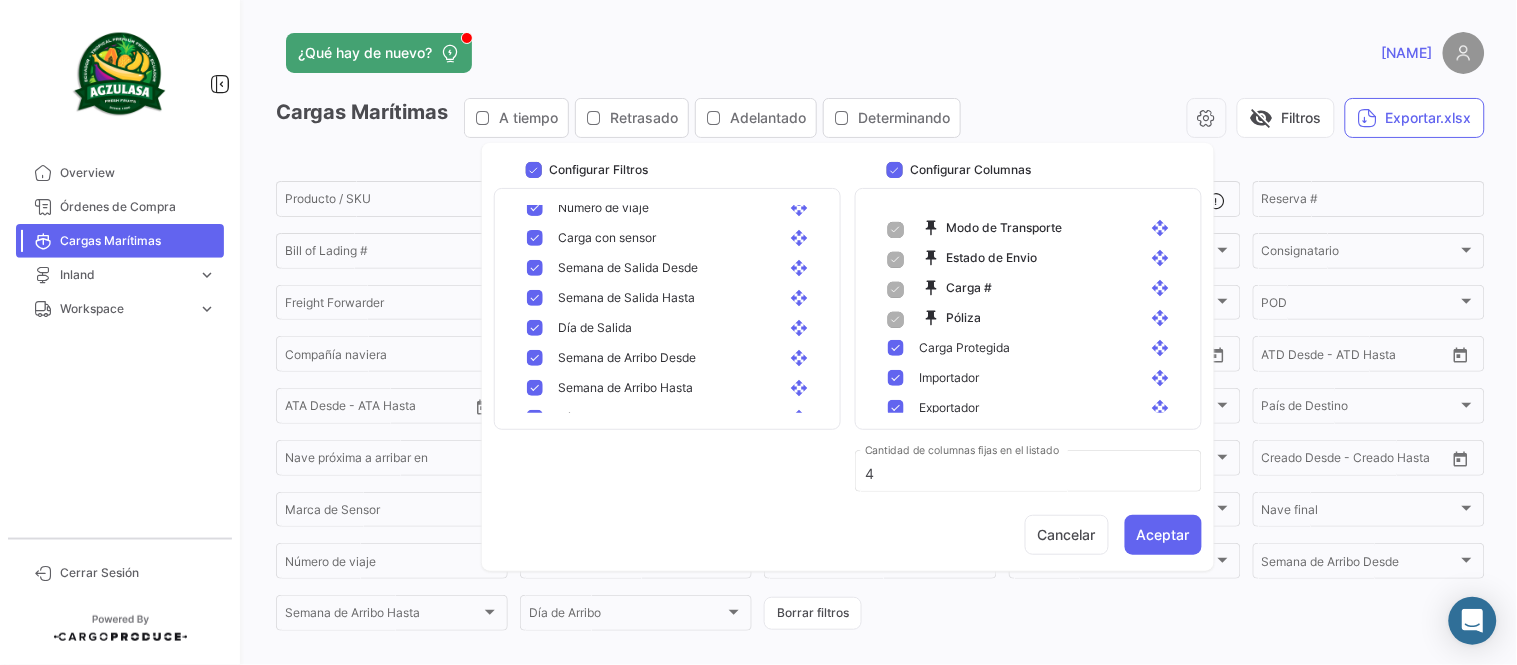 scroll, scrollTop: 1180, scrollLeft: 0, axis: vertical 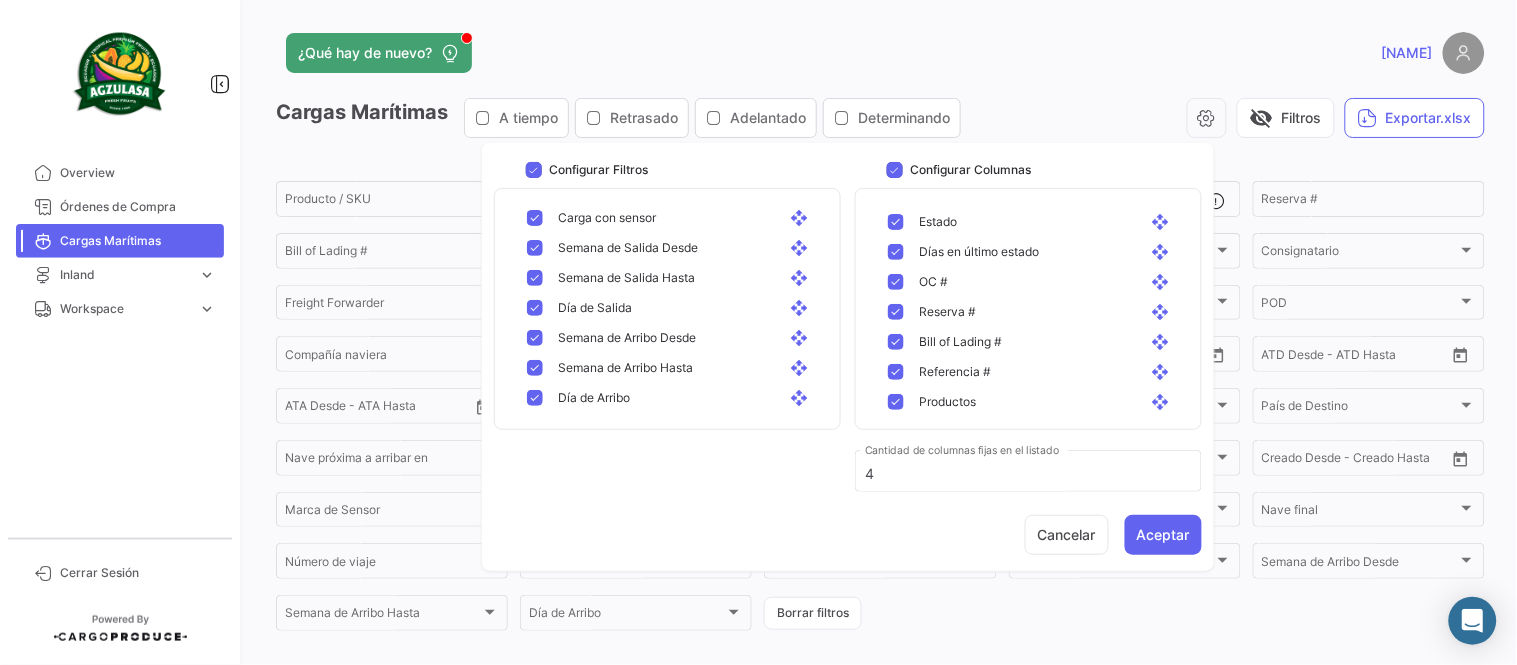 click on "[NAME]" 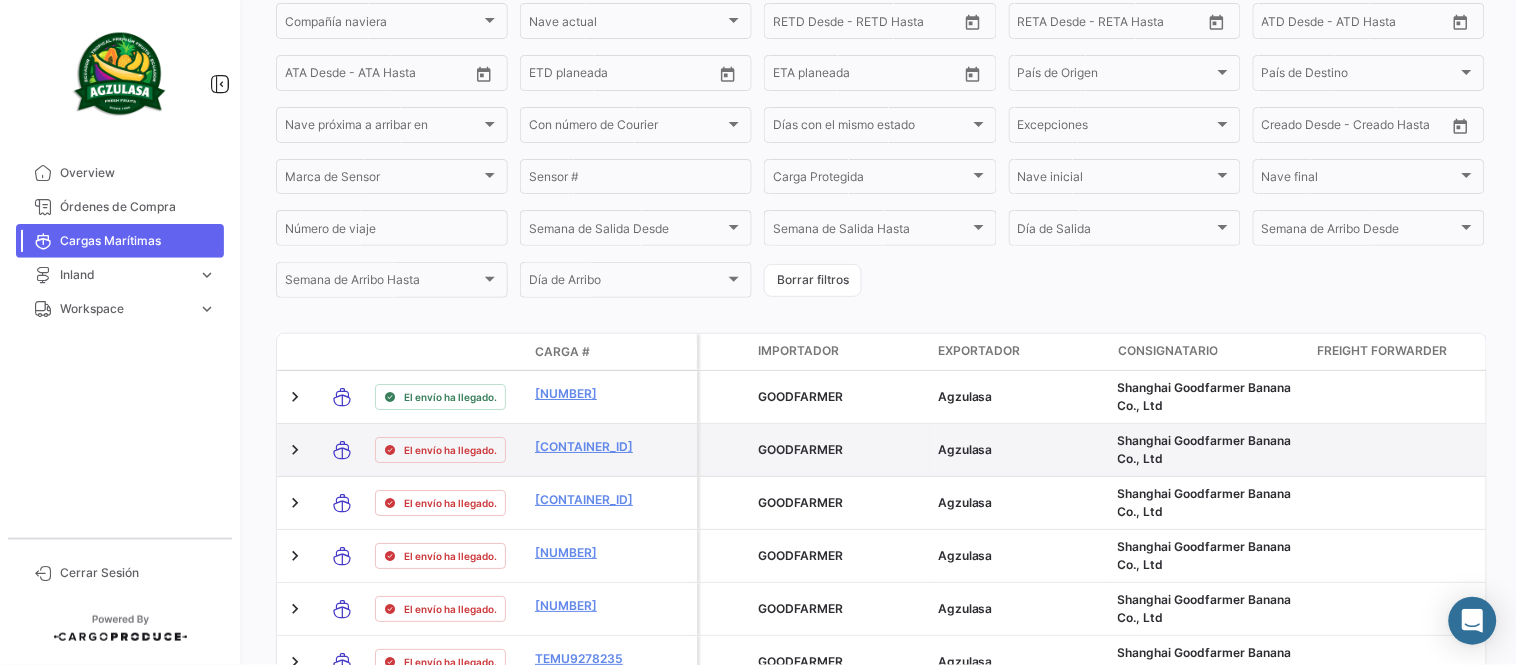 scroll, scrollTop: 222, scrollLeft: 0, axis: vertical 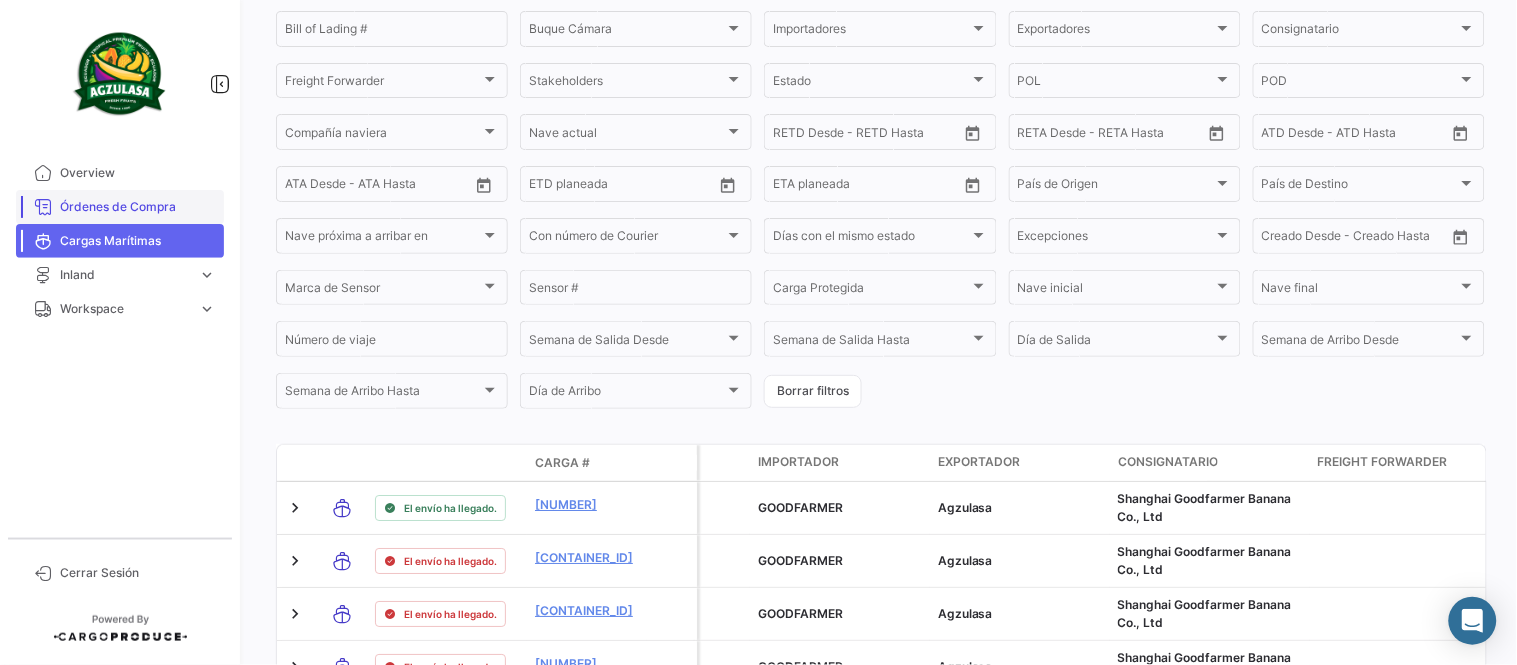 click on "Órdenes de Compra" at bounding box center [138, 207] 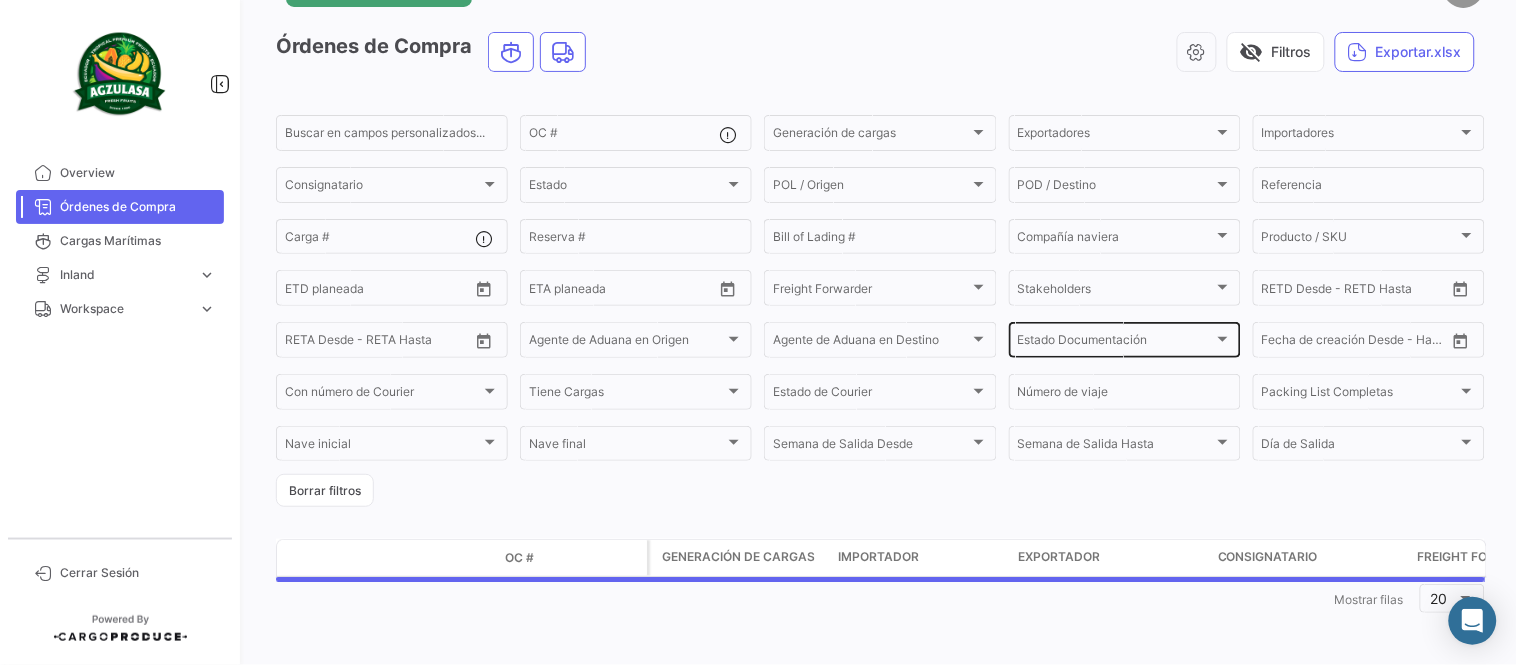 scroll, scrollTop: 0, scrollLeft: 0, axis: both 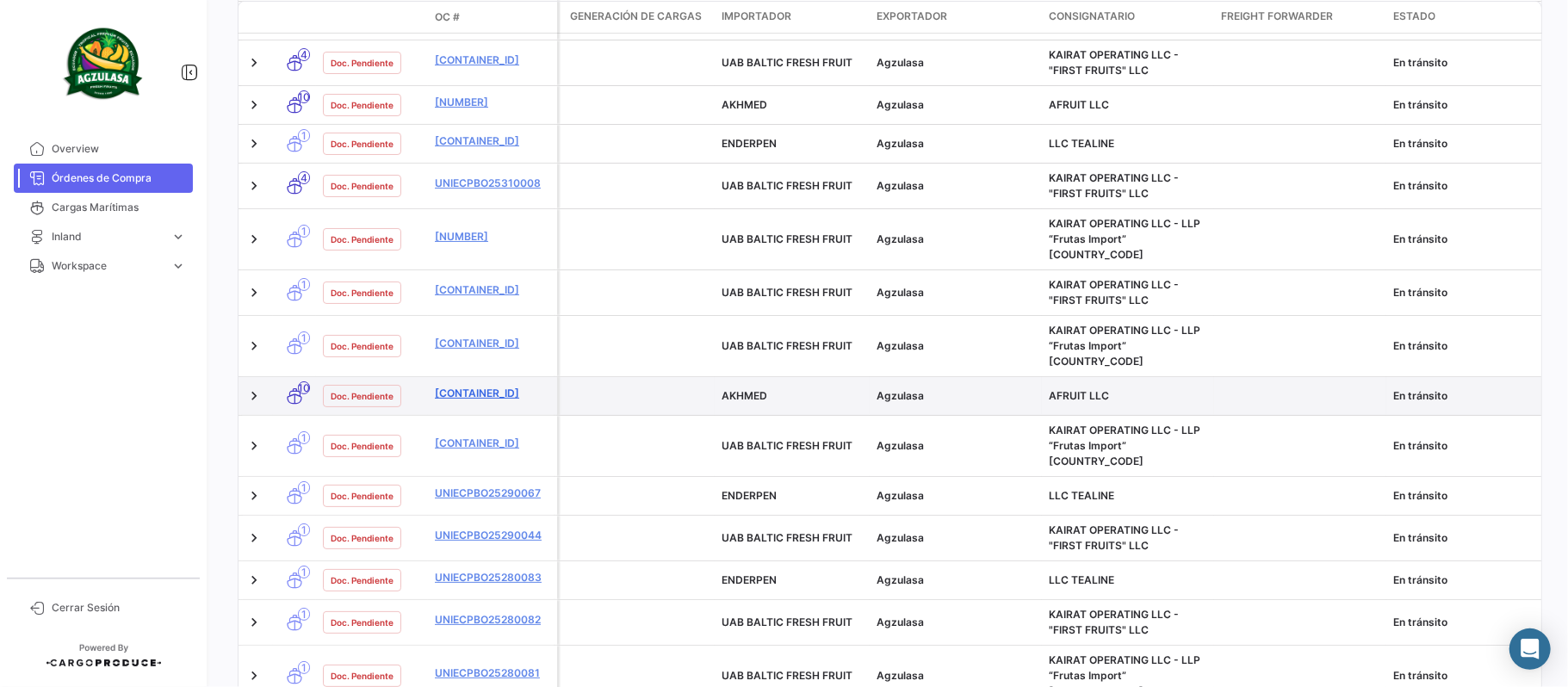 click on "[CONTAINER_ID]" 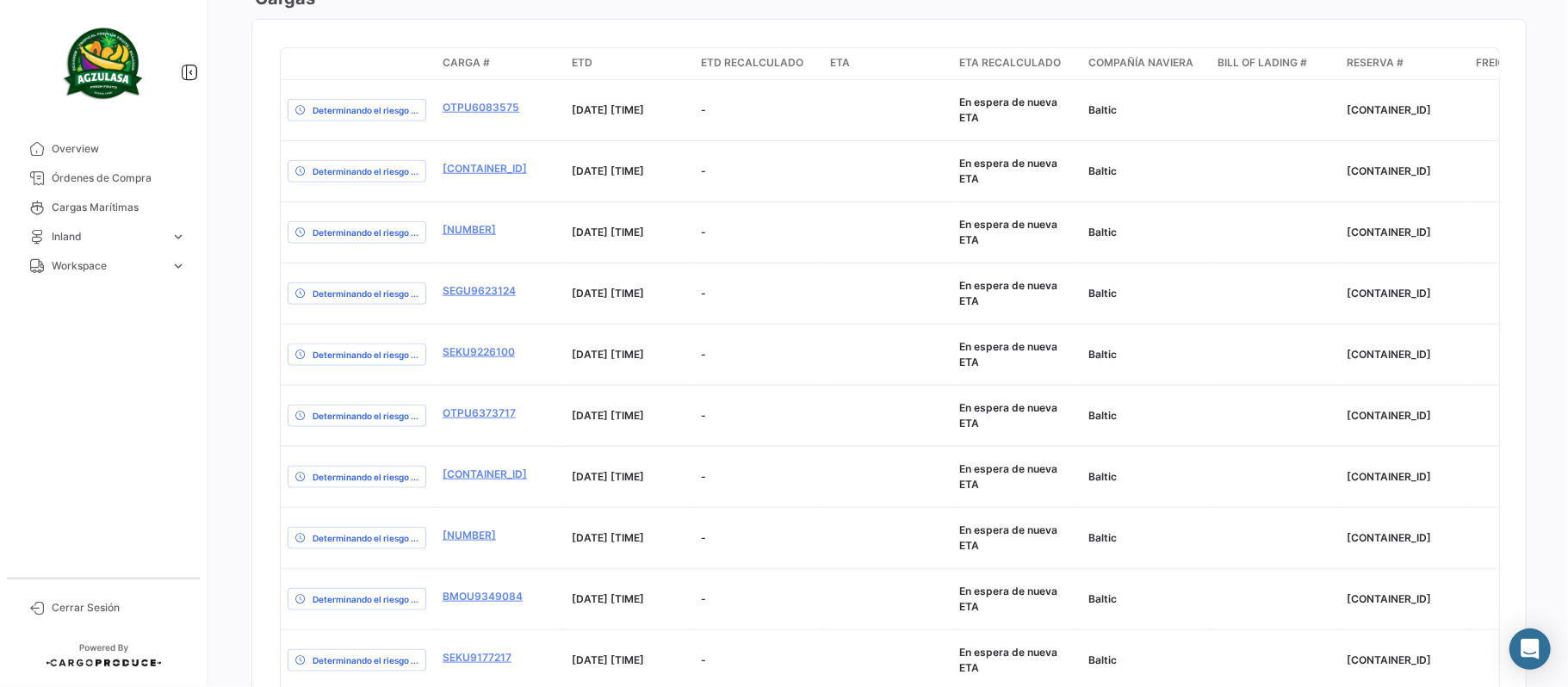 scroll, scrollTop: 1167, scrollLeft: 0, axis: vertical 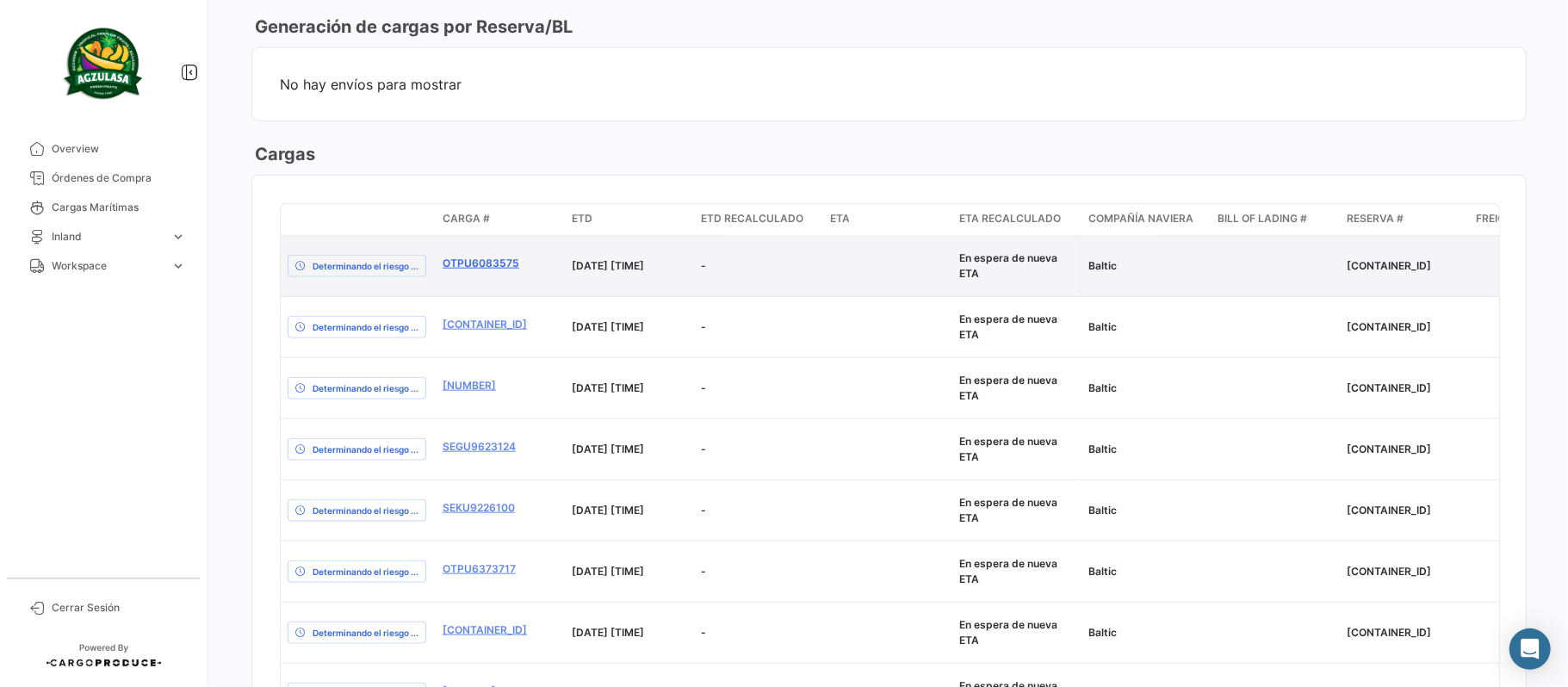 click on "OTPU6083575" 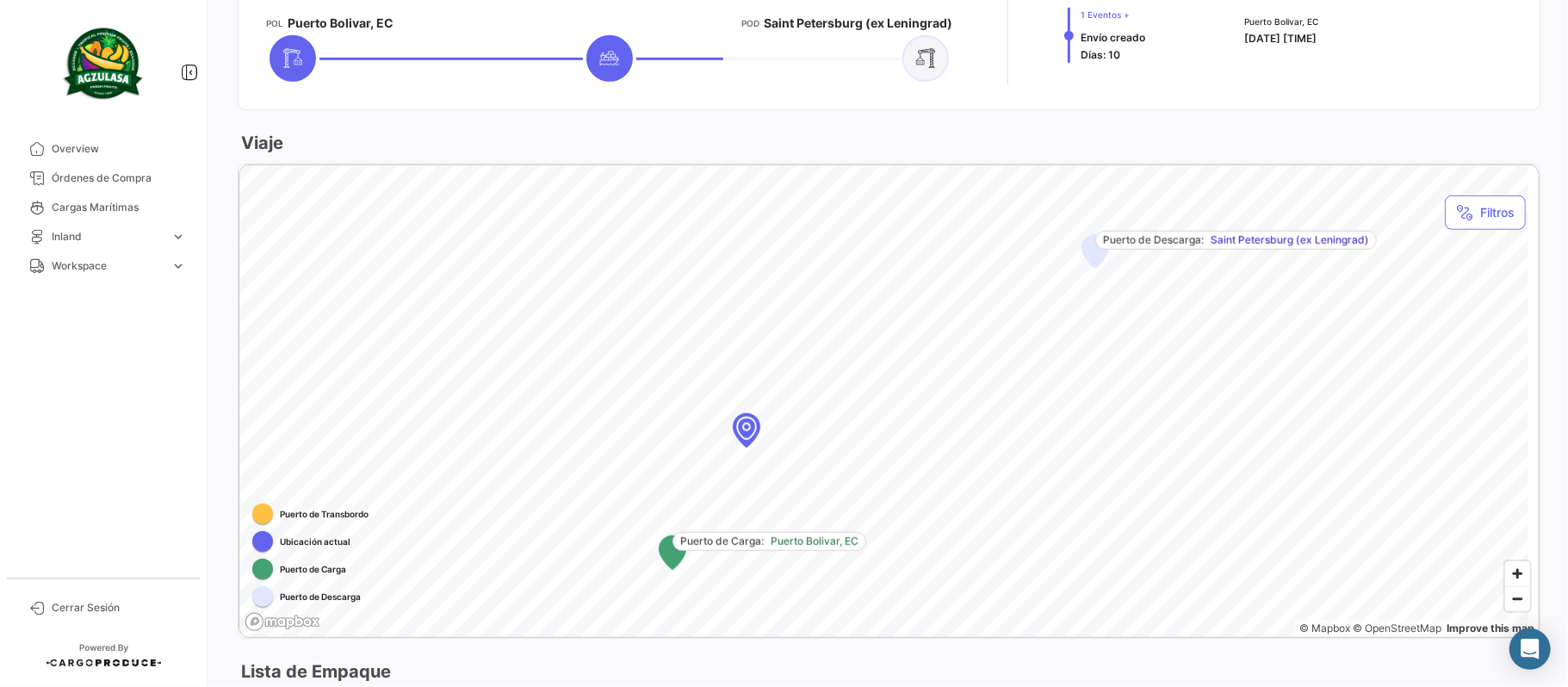 scroll, scrollTop: 955, scrollLeft: 0, axis: vertical 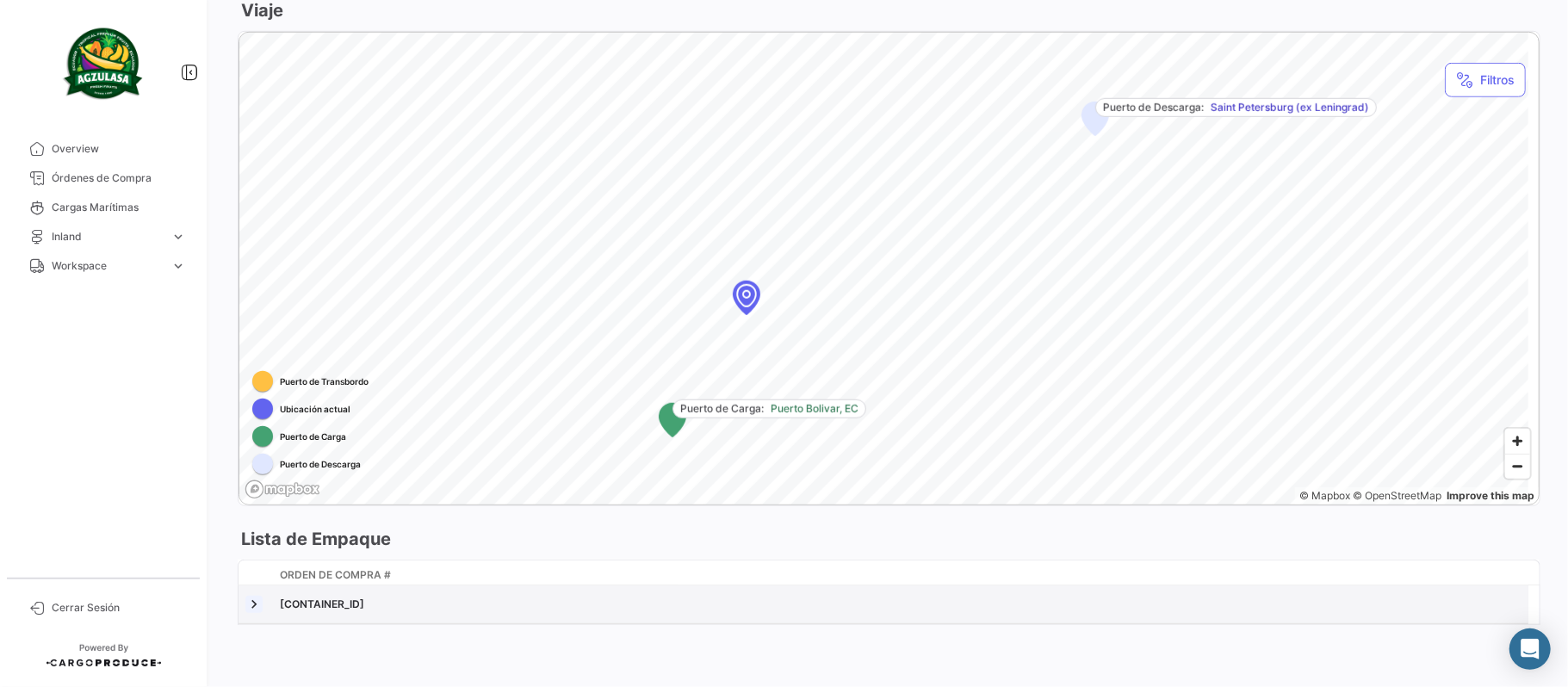 click 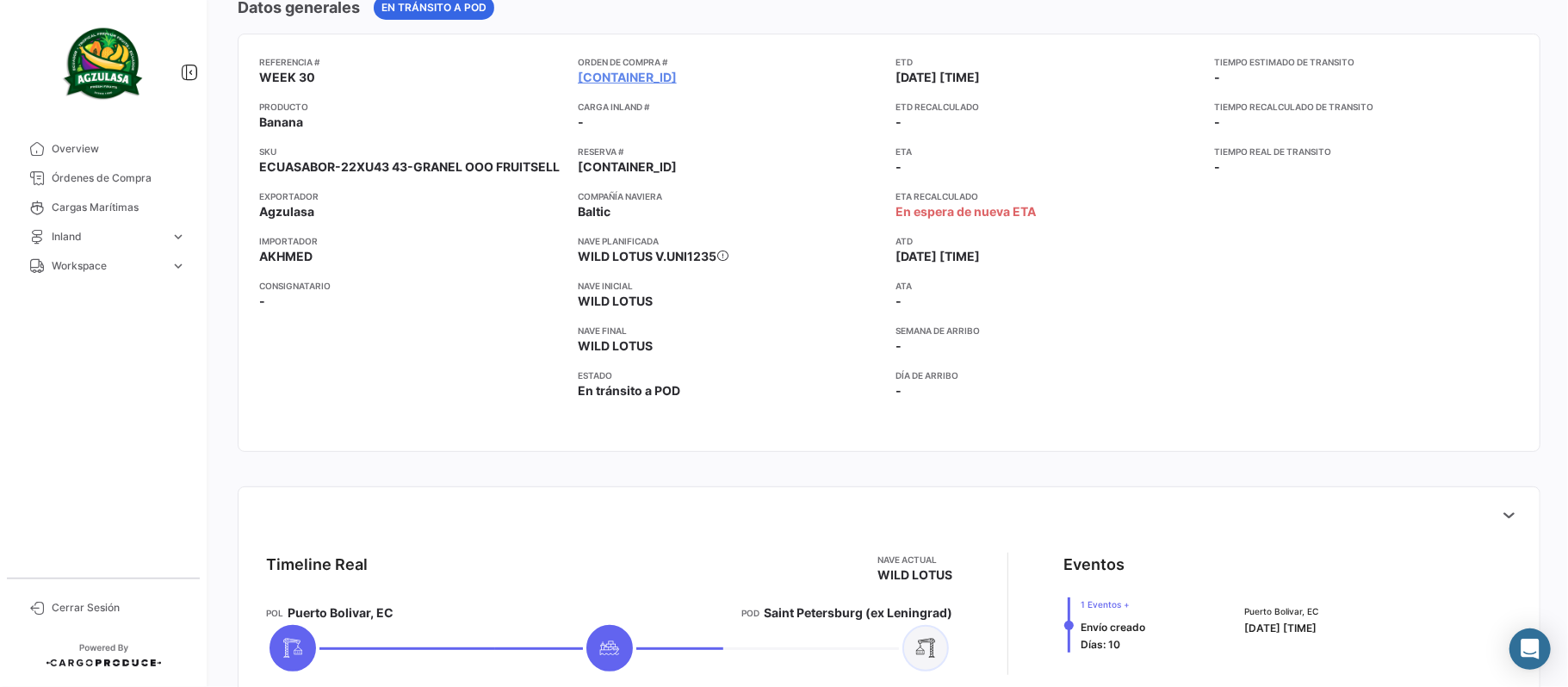 scroll, scrollTop: 0, scrollLeft: 0, axis: both 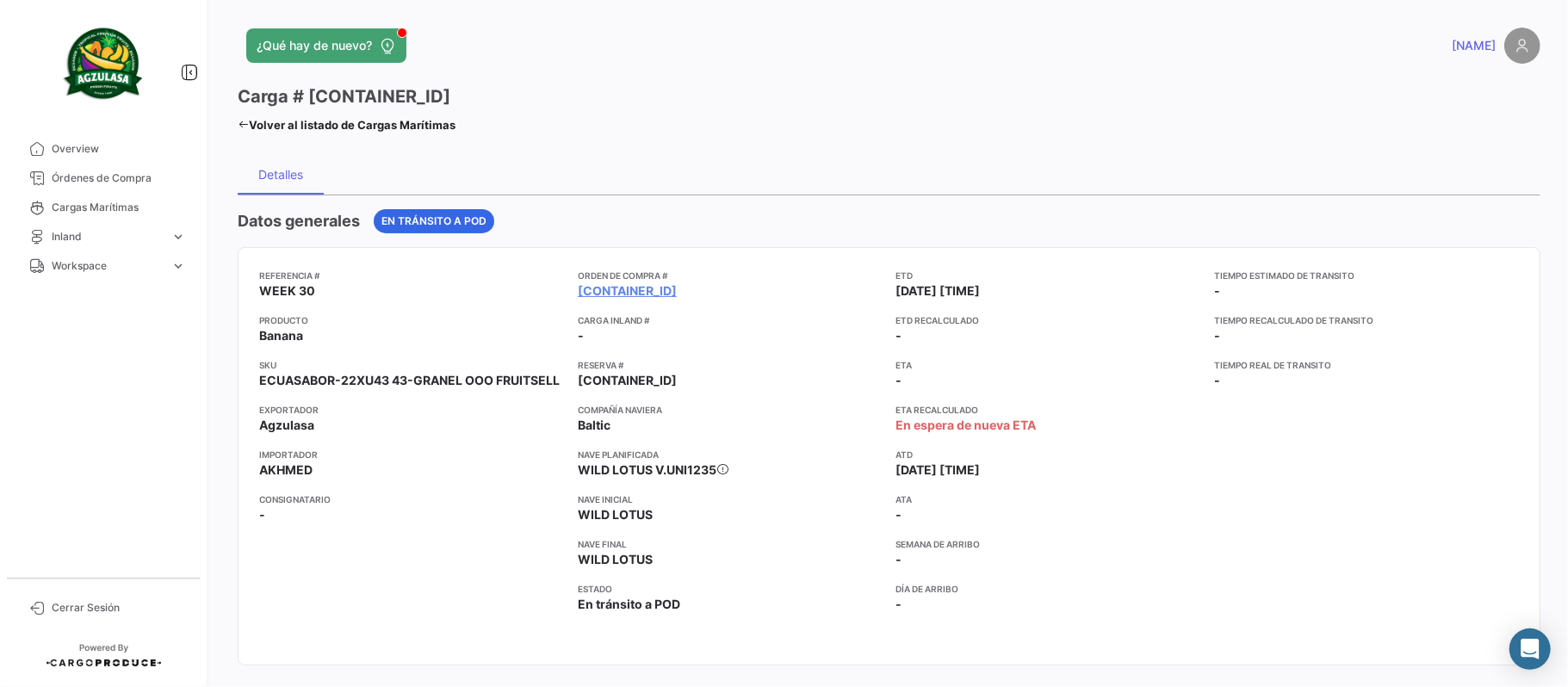 click 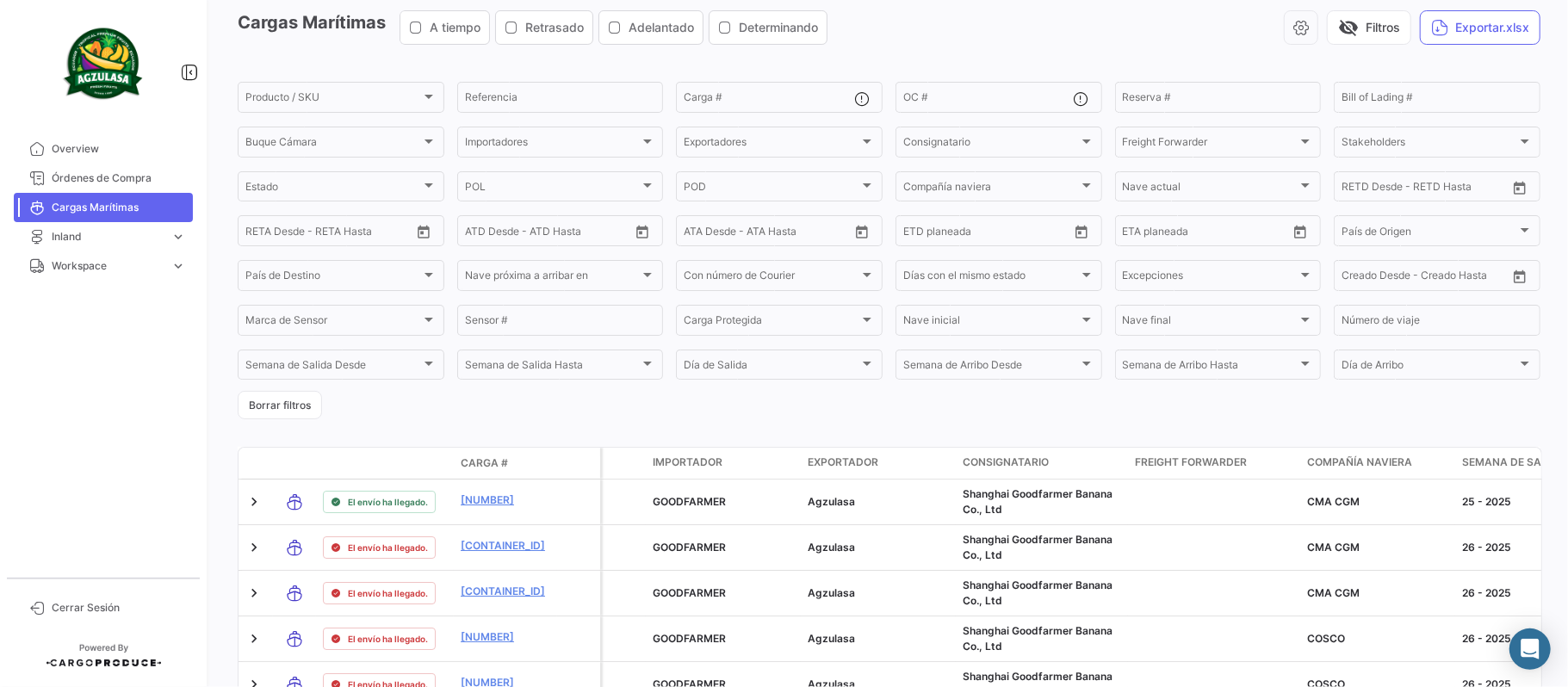 scroll, scrollTop: 114, scrollLeft: 0, axis: vertical 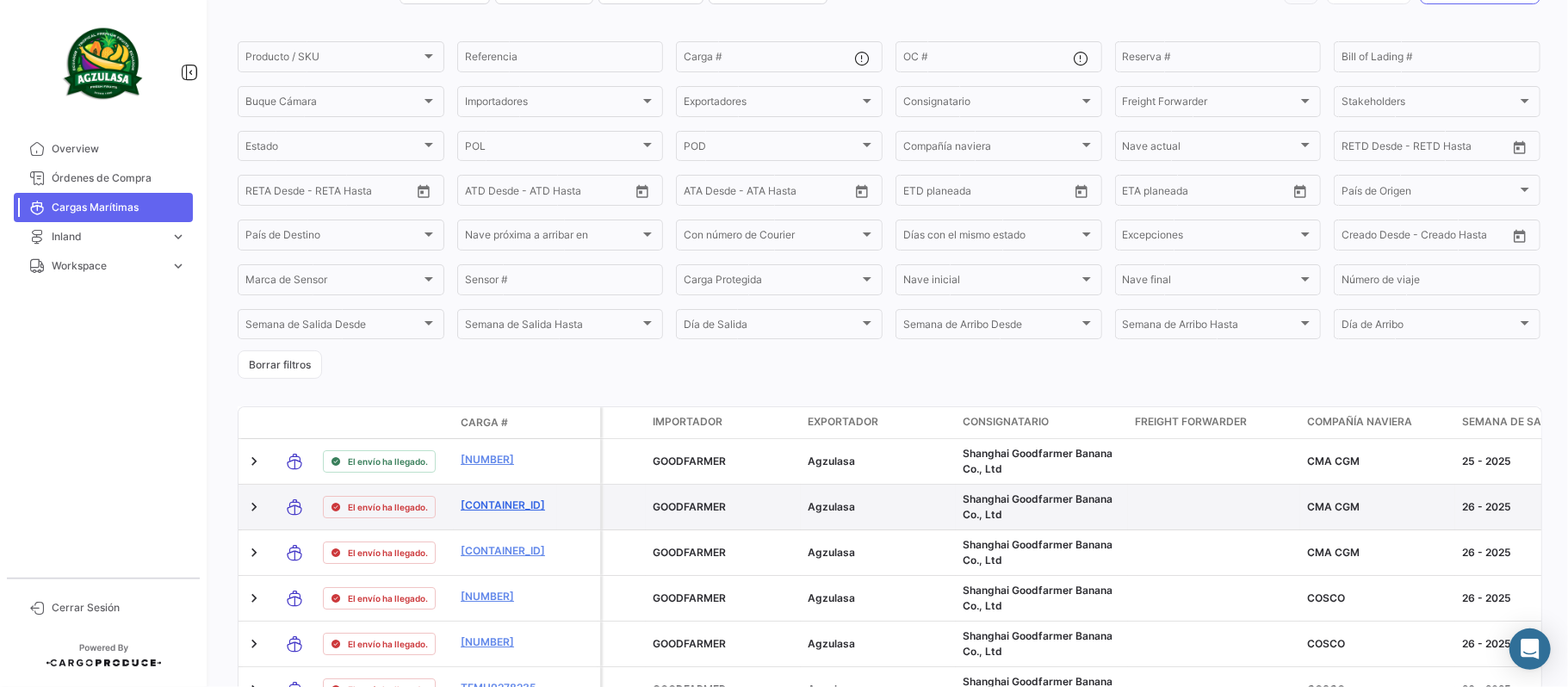click on "[CONTAINER_ID]" 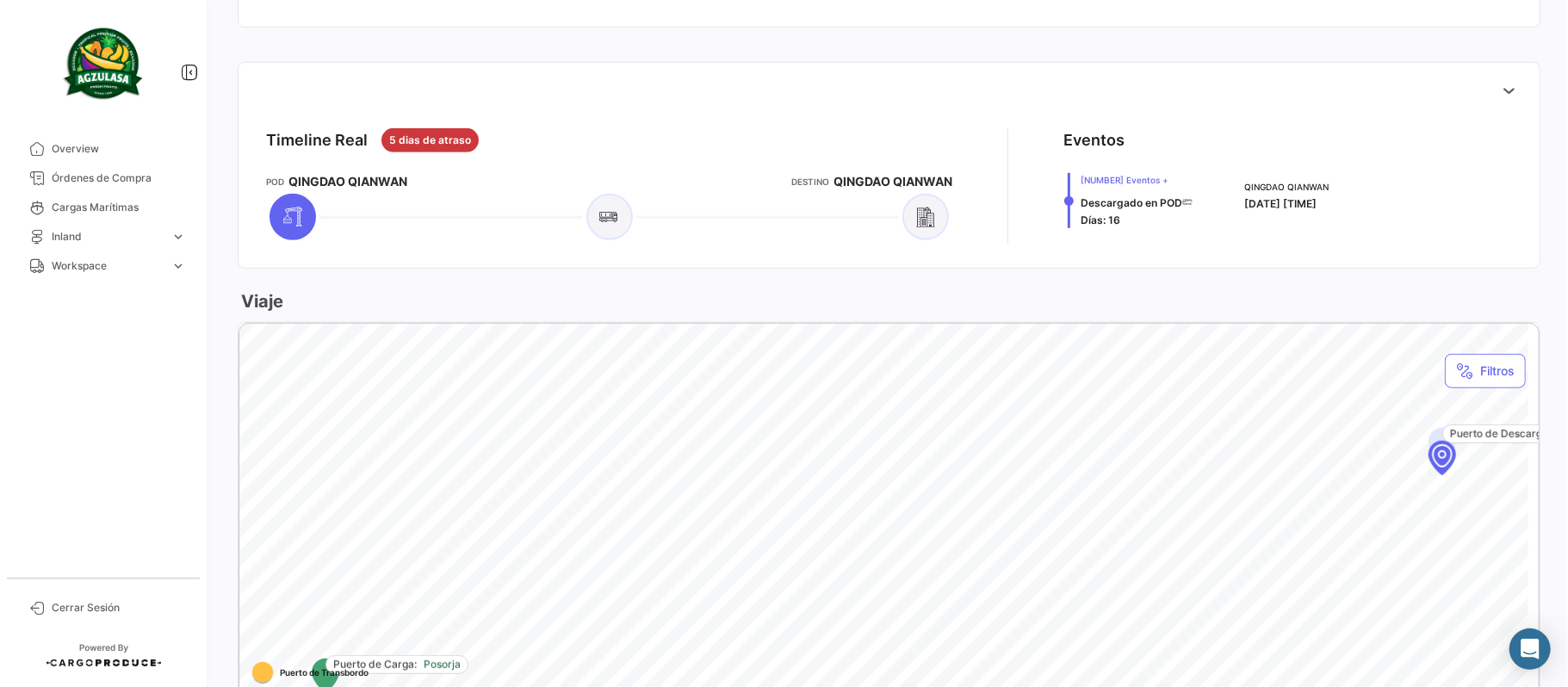 scroll, scrollTop: 603, scrollLeft: 0, axis: vertical 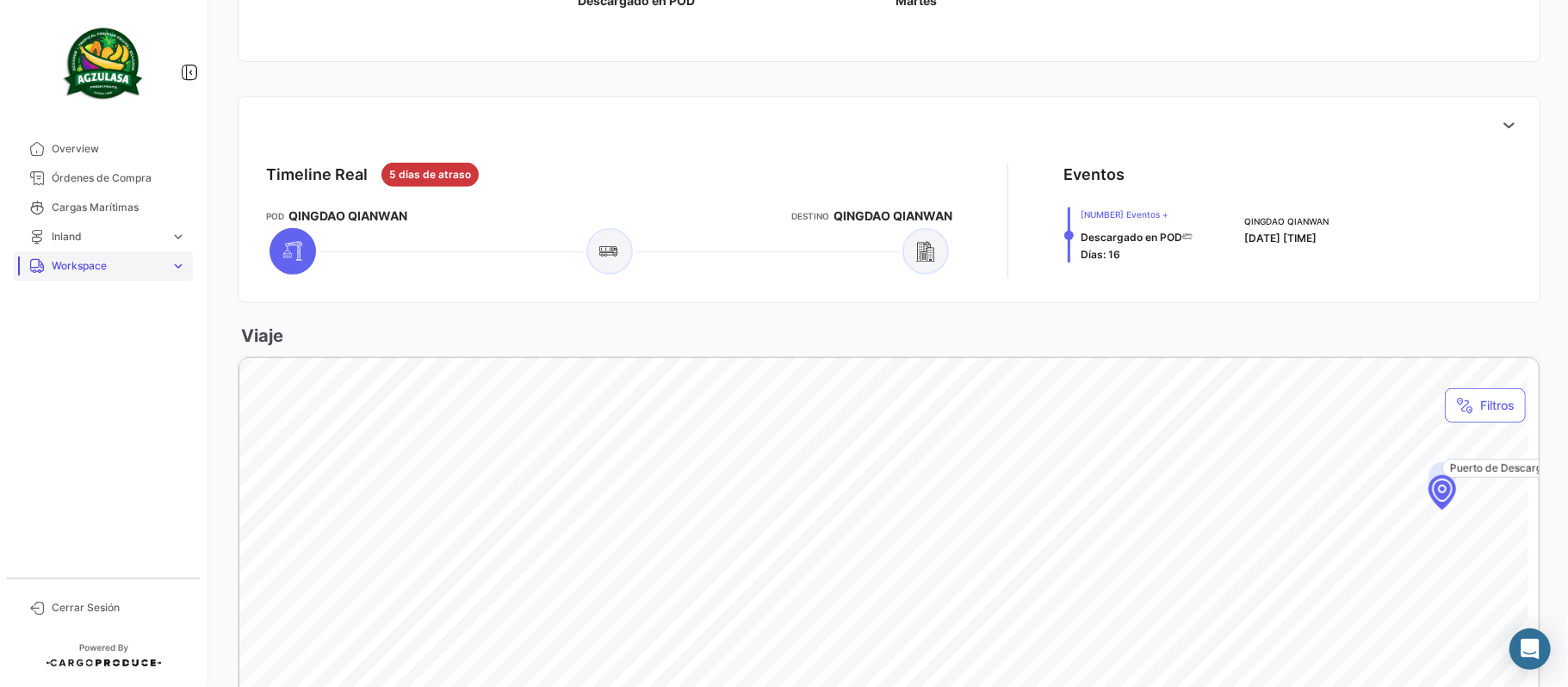 click on "Workspace" at bounding box center (108, 266) 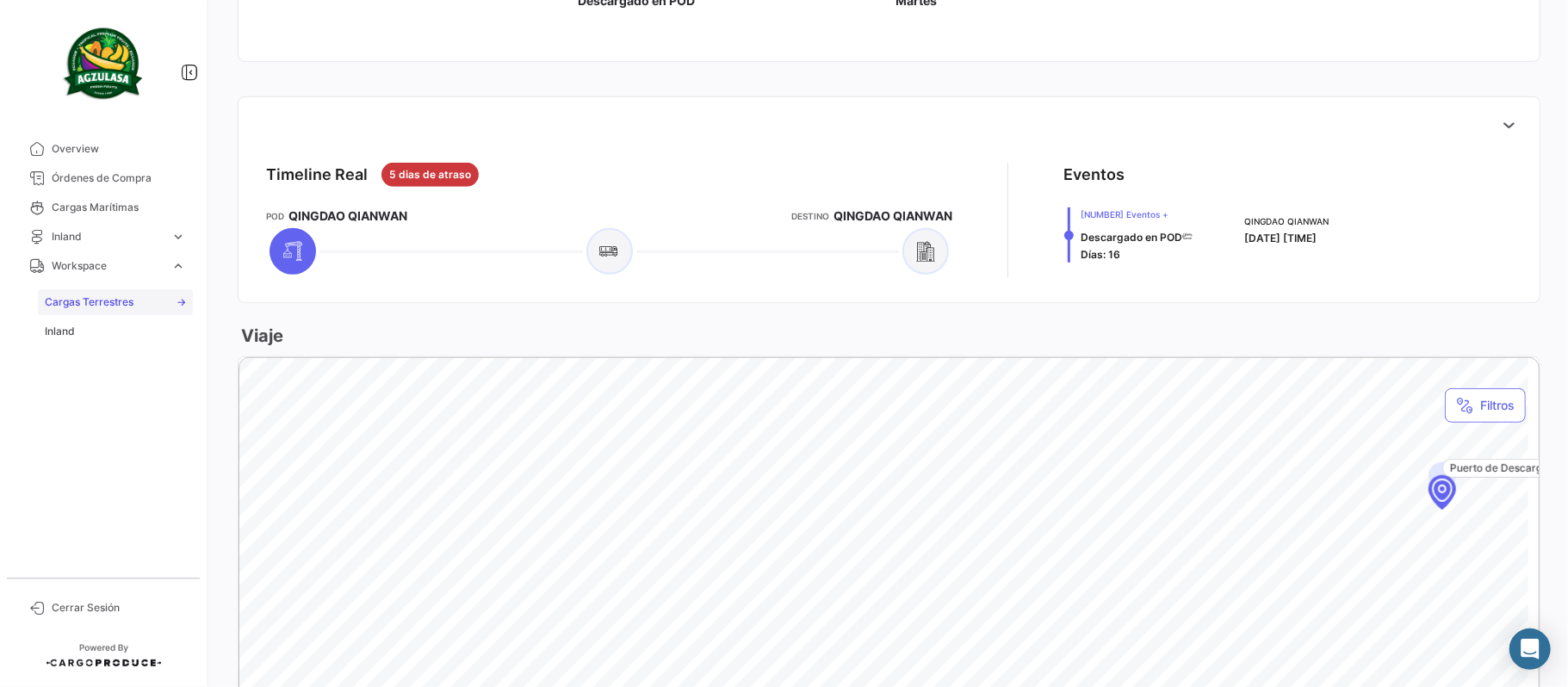click on "Cargas Terrestres" at bounding box center (89, 302) 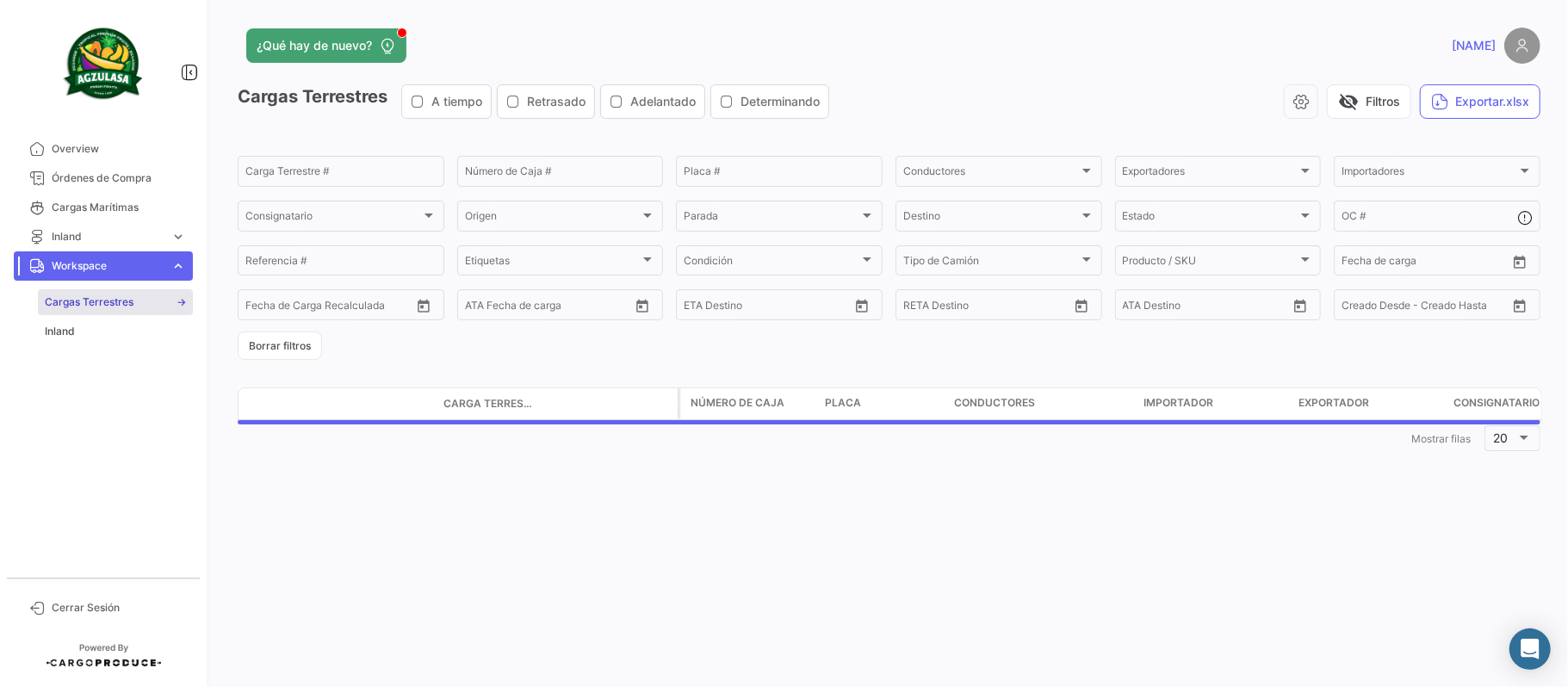 scroll, scrollTop: 0, scrollLeft: 0, axis: both 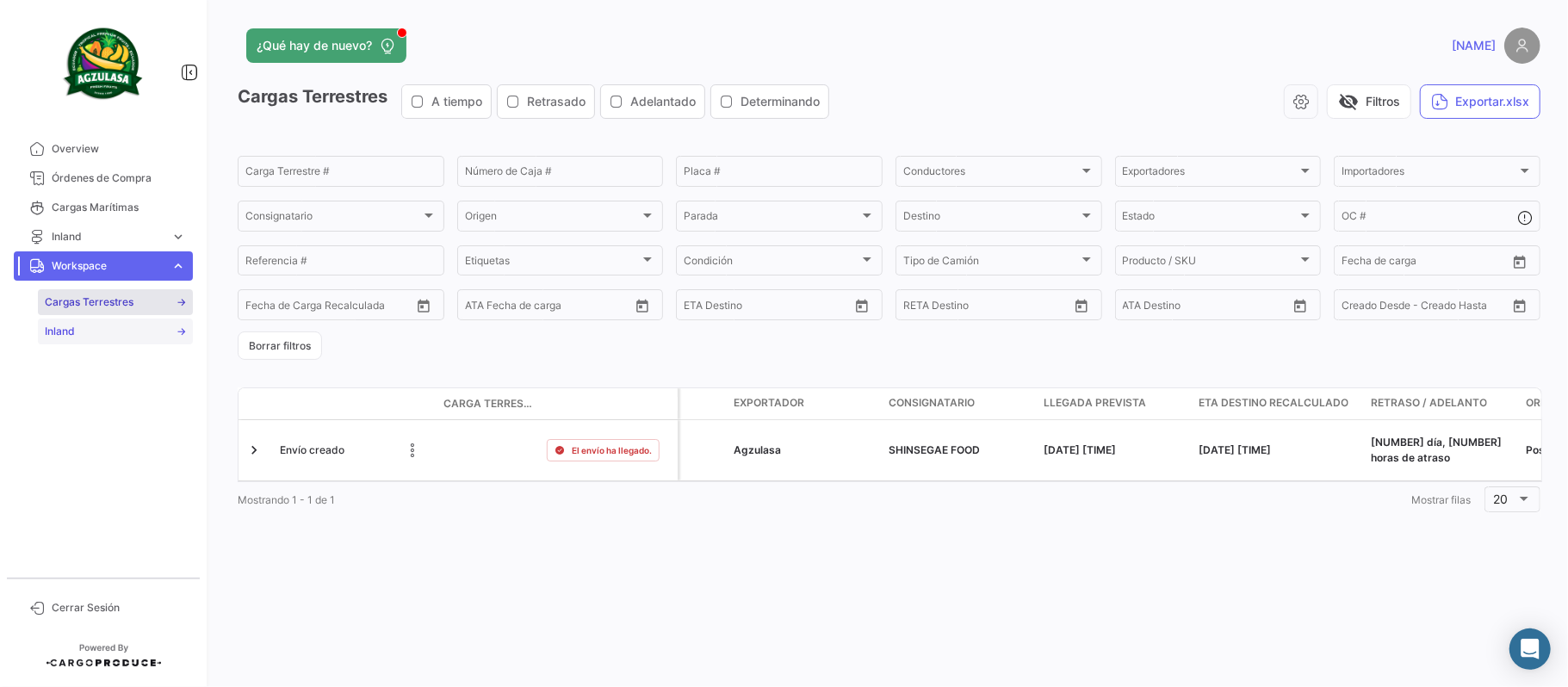 click on "Inland" at bounding box center [59, 331] 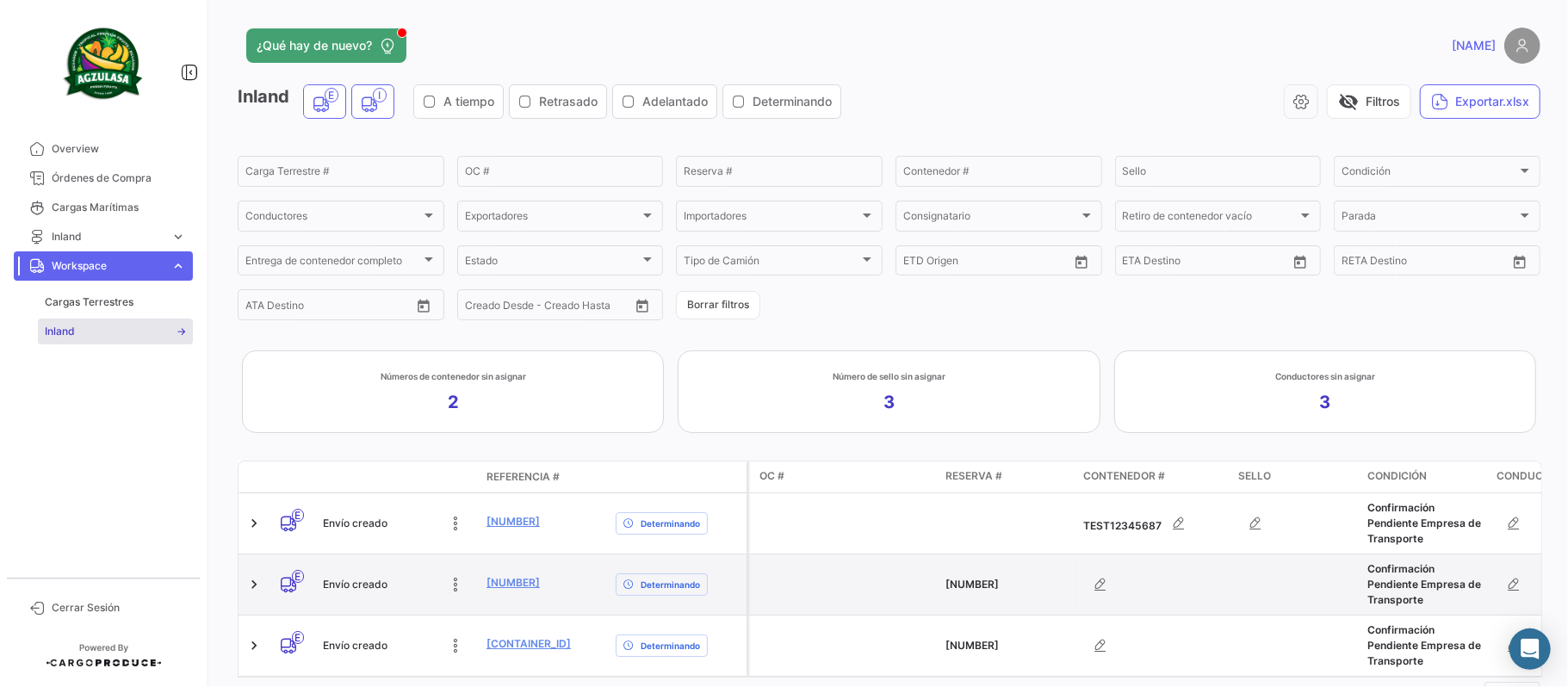 scroll, scrollTop: 88, scrollLeft: 0, axis: vertical 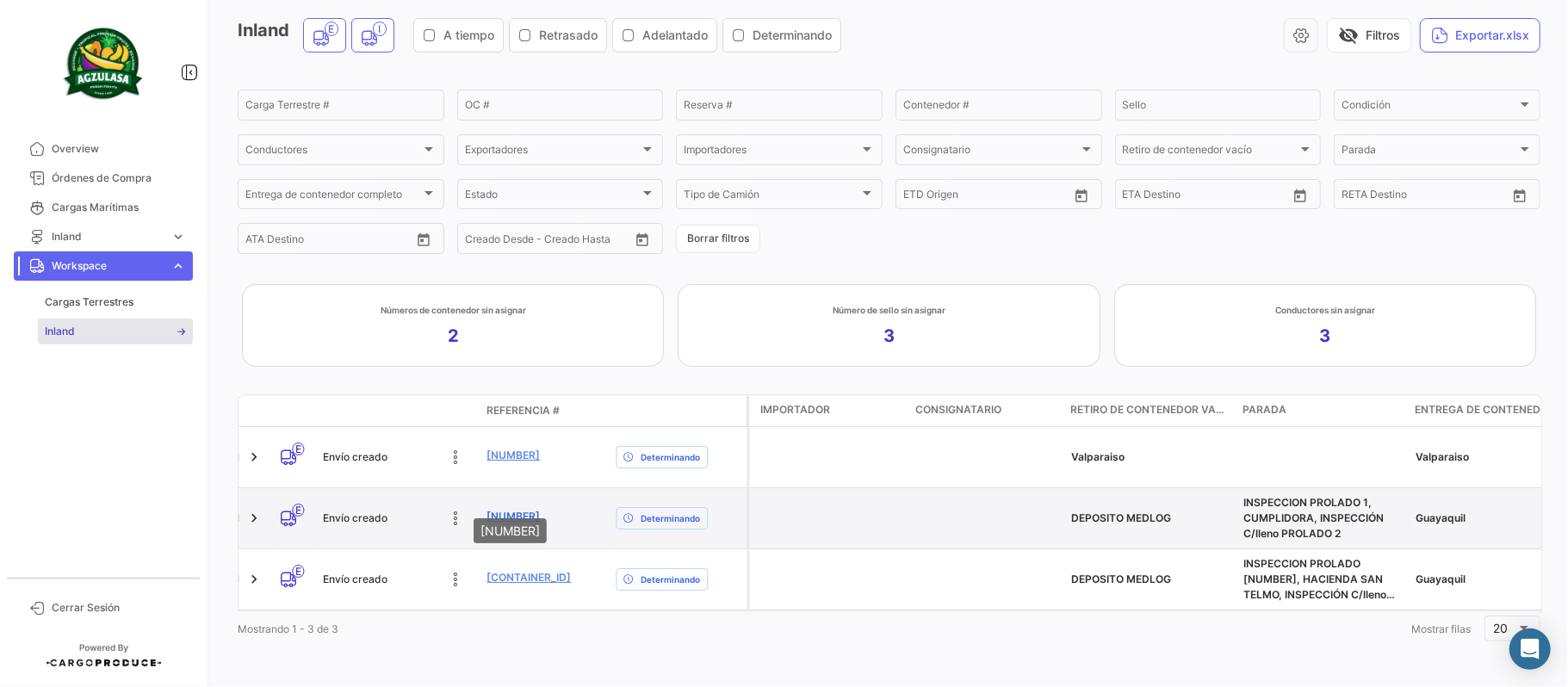 click on "[NUMBER]" 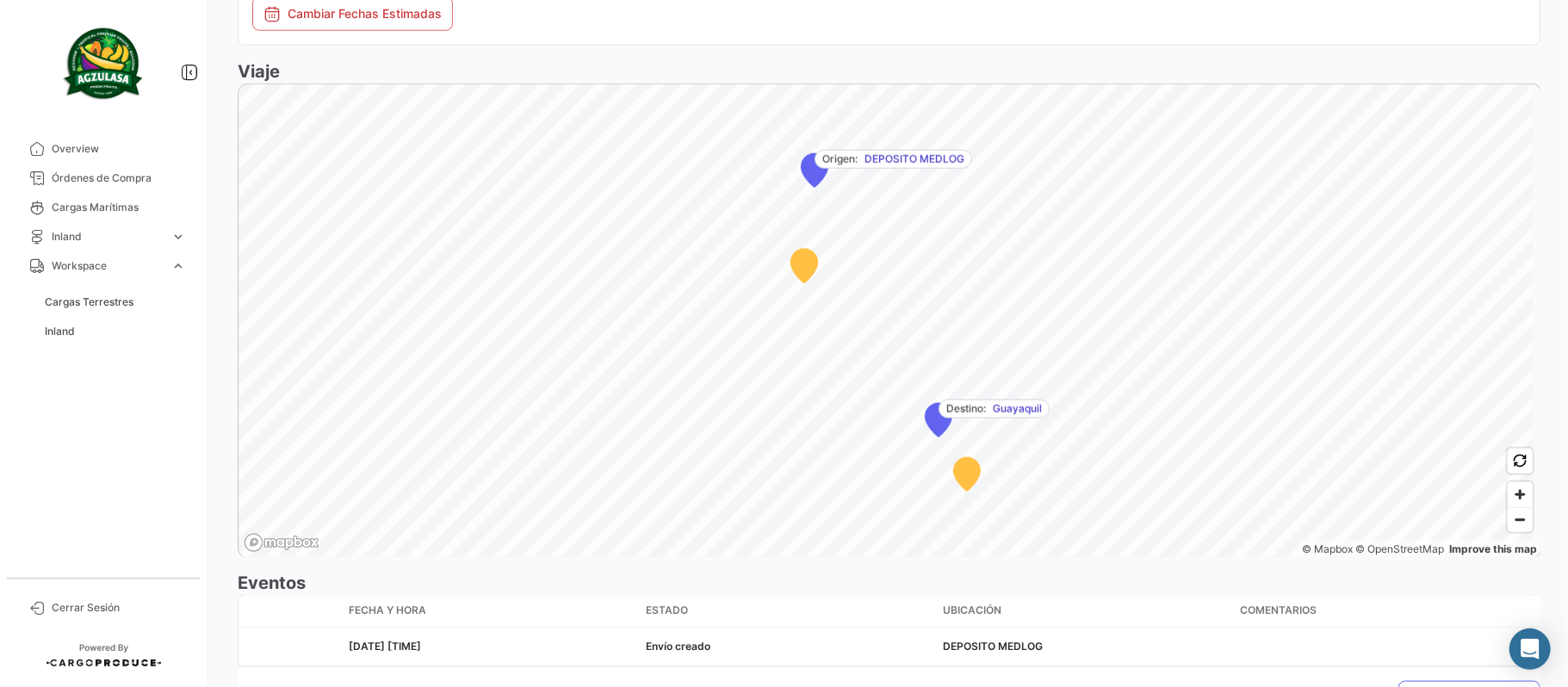 scroll, scrollTop: 1262, scrollLeft: 0, axis: vertical 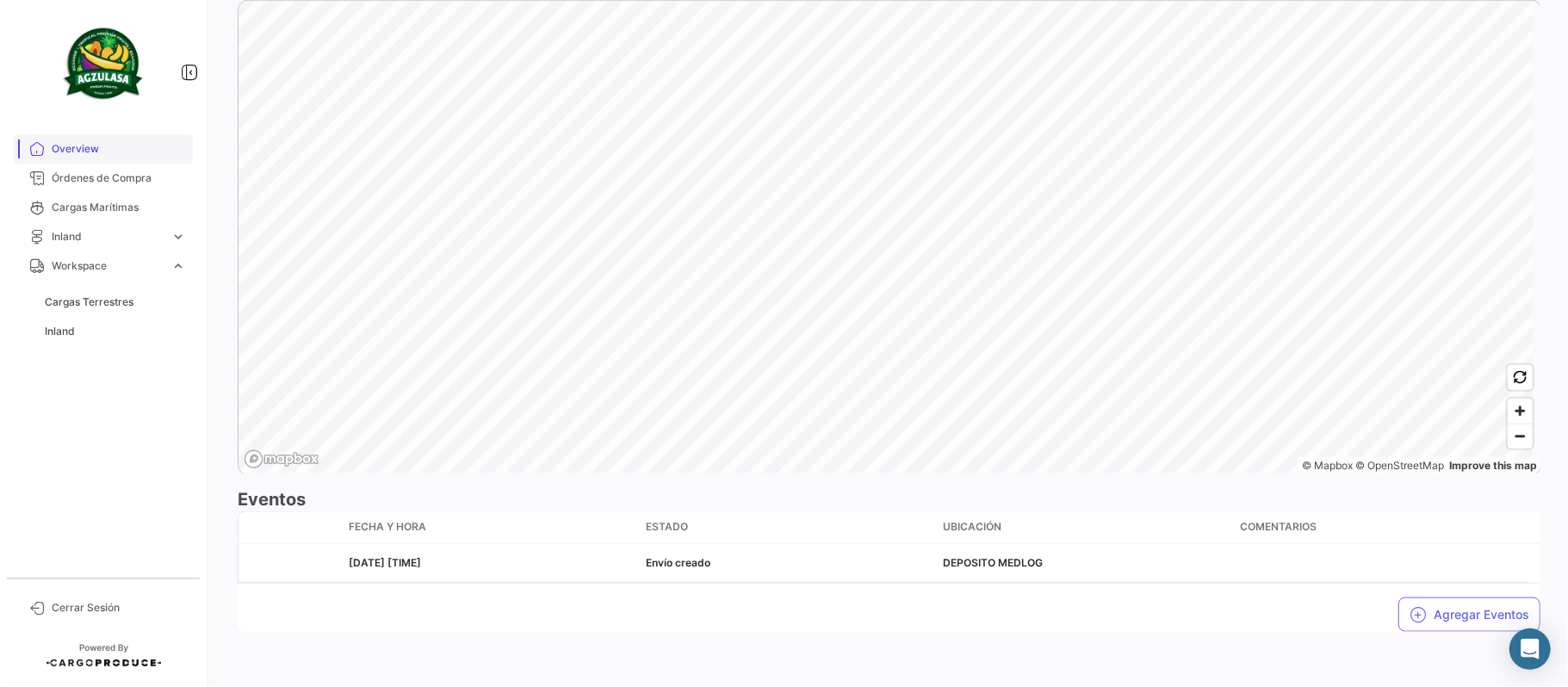 click on "Overview" at bounding box center [119, 149] 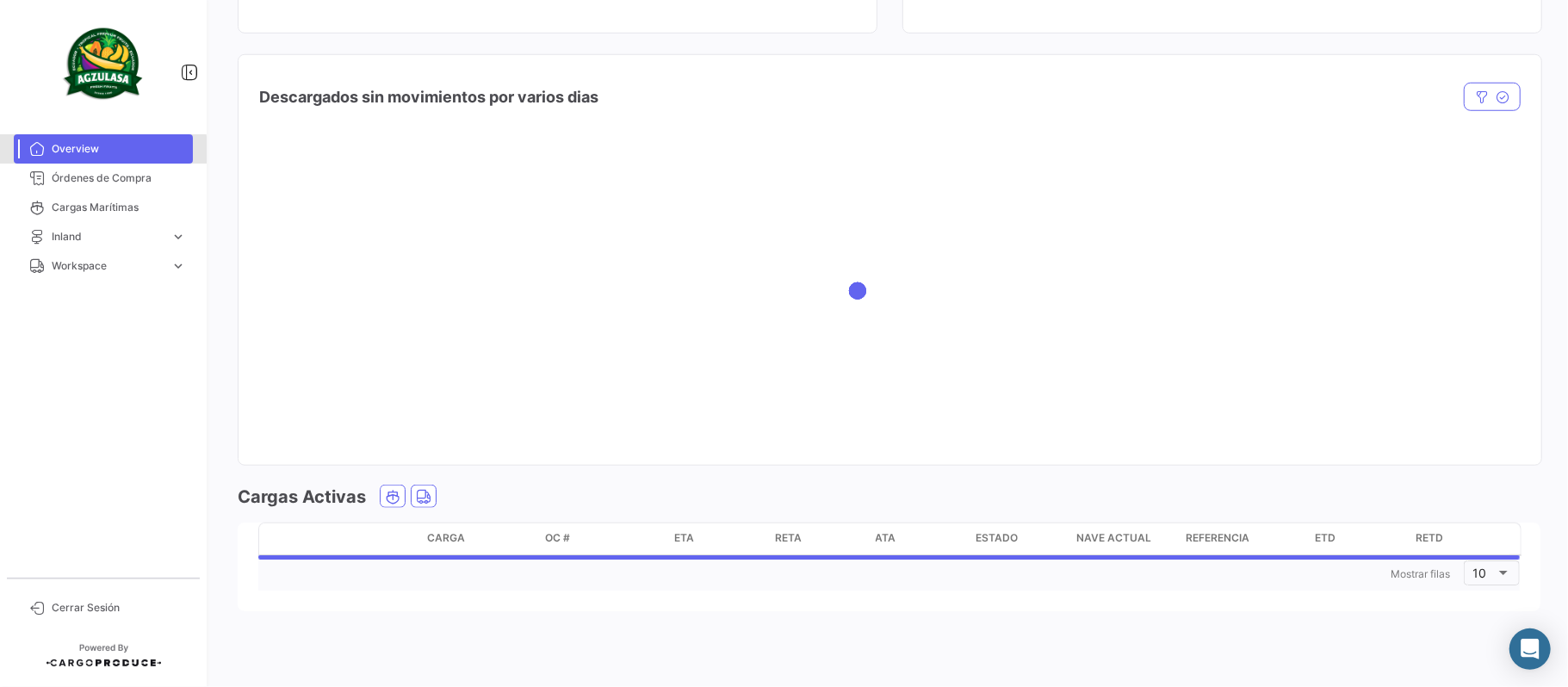 scroll, scrollTop: 0, scrollLeft: 0, axis: both 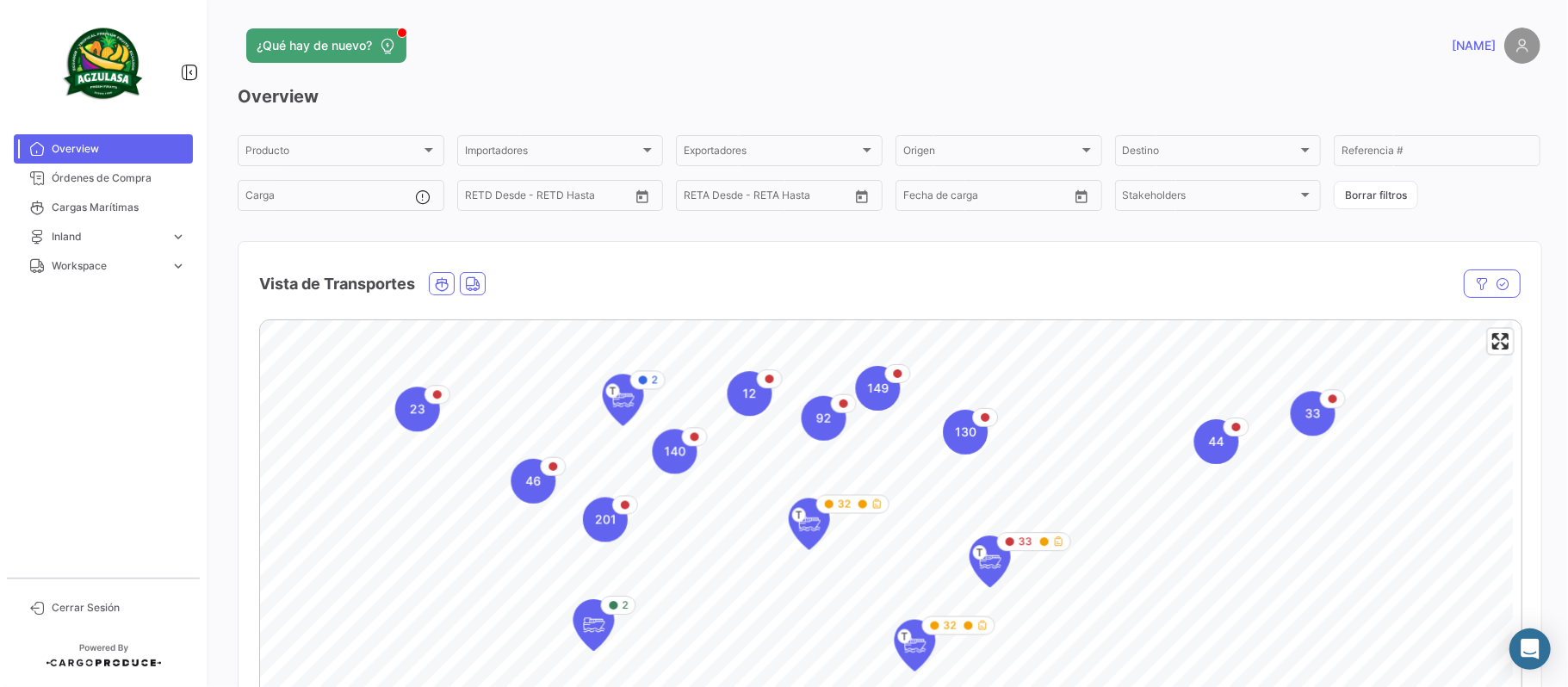 click on "Vista de Transportes  En tránsito  Estado Nave Nave Carga Agrupador por  *  OC #   Borrar filtros  33 44 2 T 92 46 12 201 140 23 32 T 2 149 130 32 T 33 T © Mapbox   © OpenStreetMap   Improve this map En Puerto Check In En tránsito Entre Naves Llegada Descargado A Destino Completo  Ocultar" 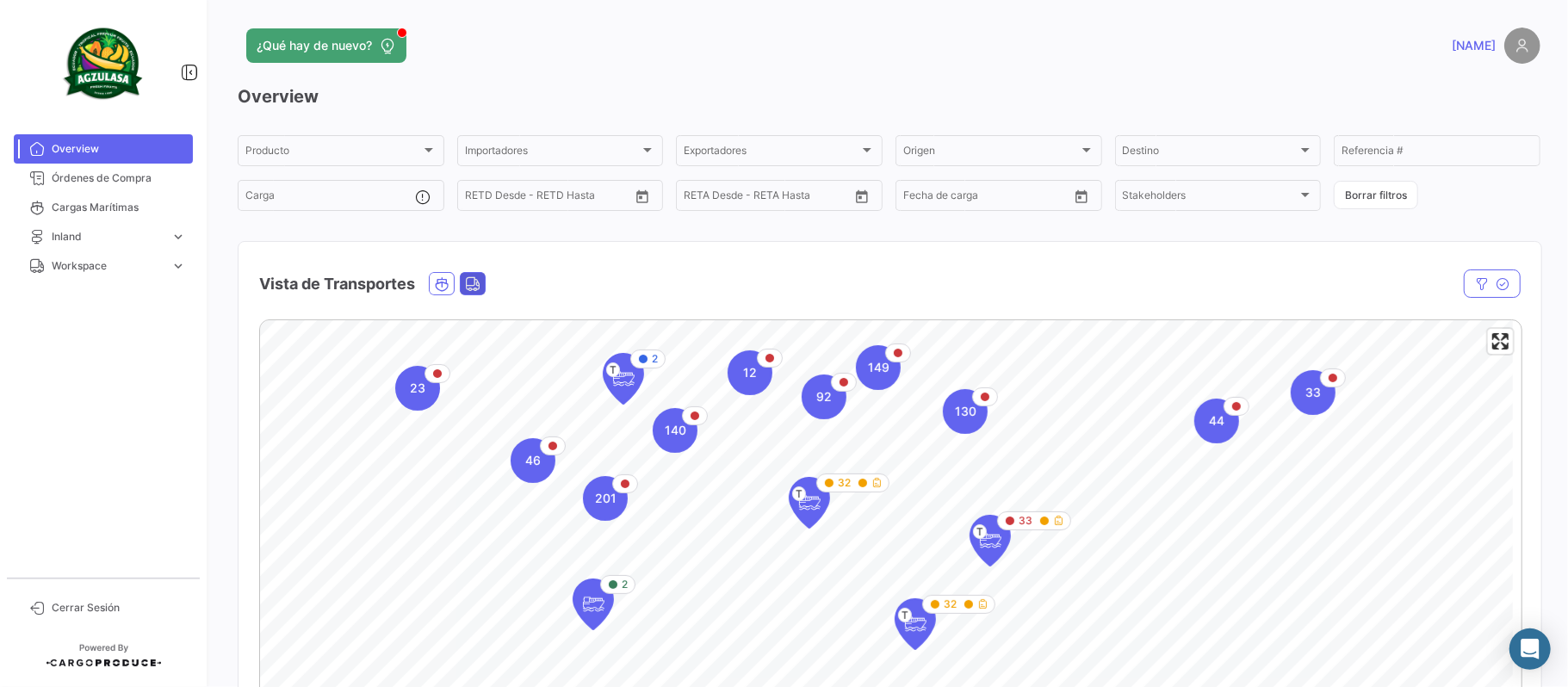 click at bounding box center [473, 284] 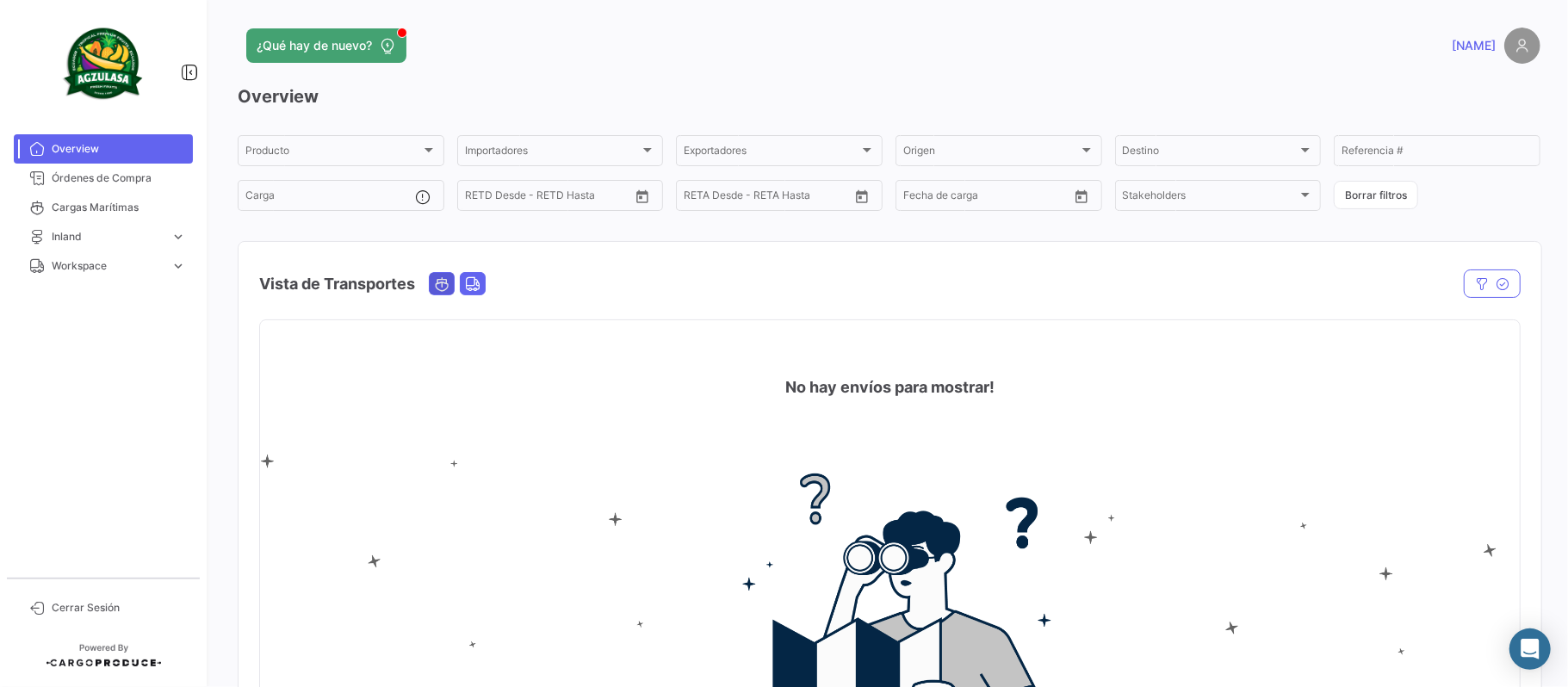 click at bounding box center [442, 283] 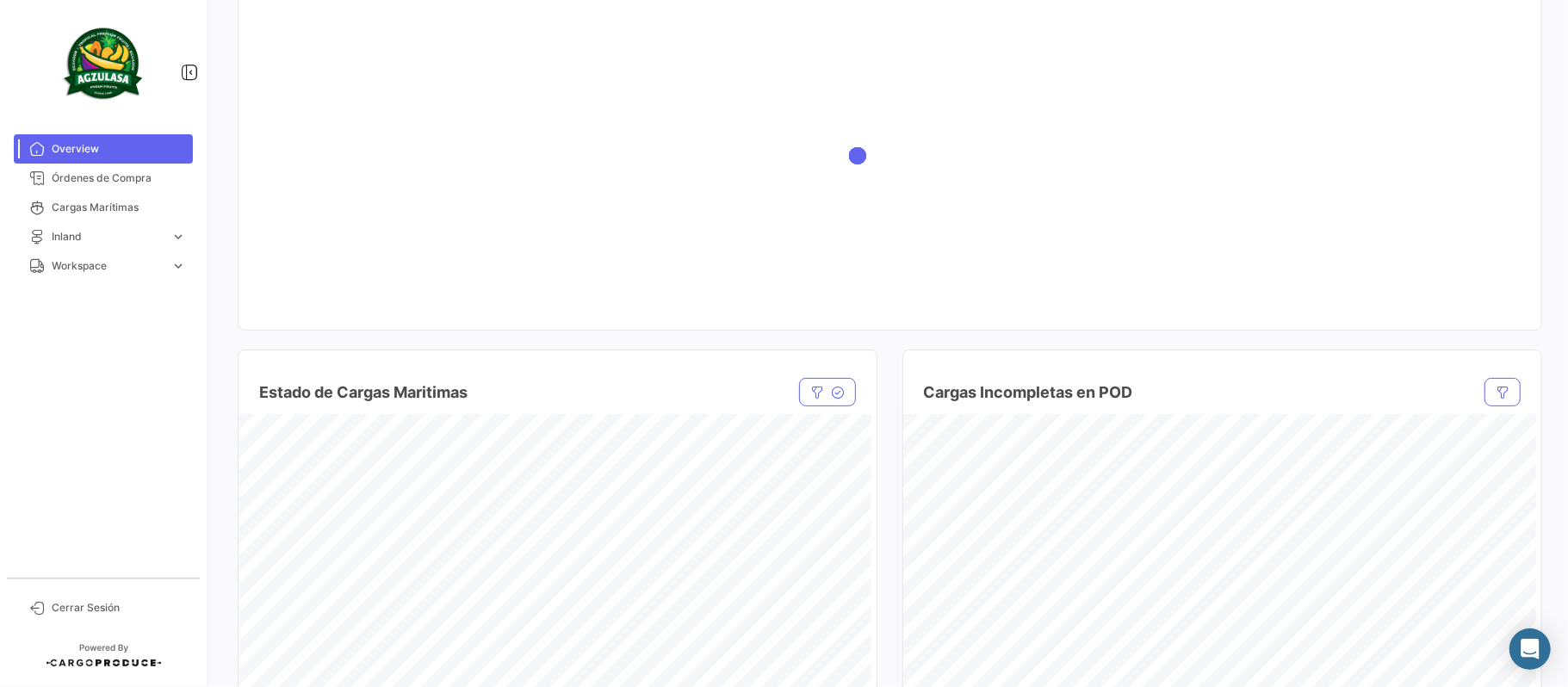 scroll, scrollTop: 332, scrollLeft: 0, axis: vertical 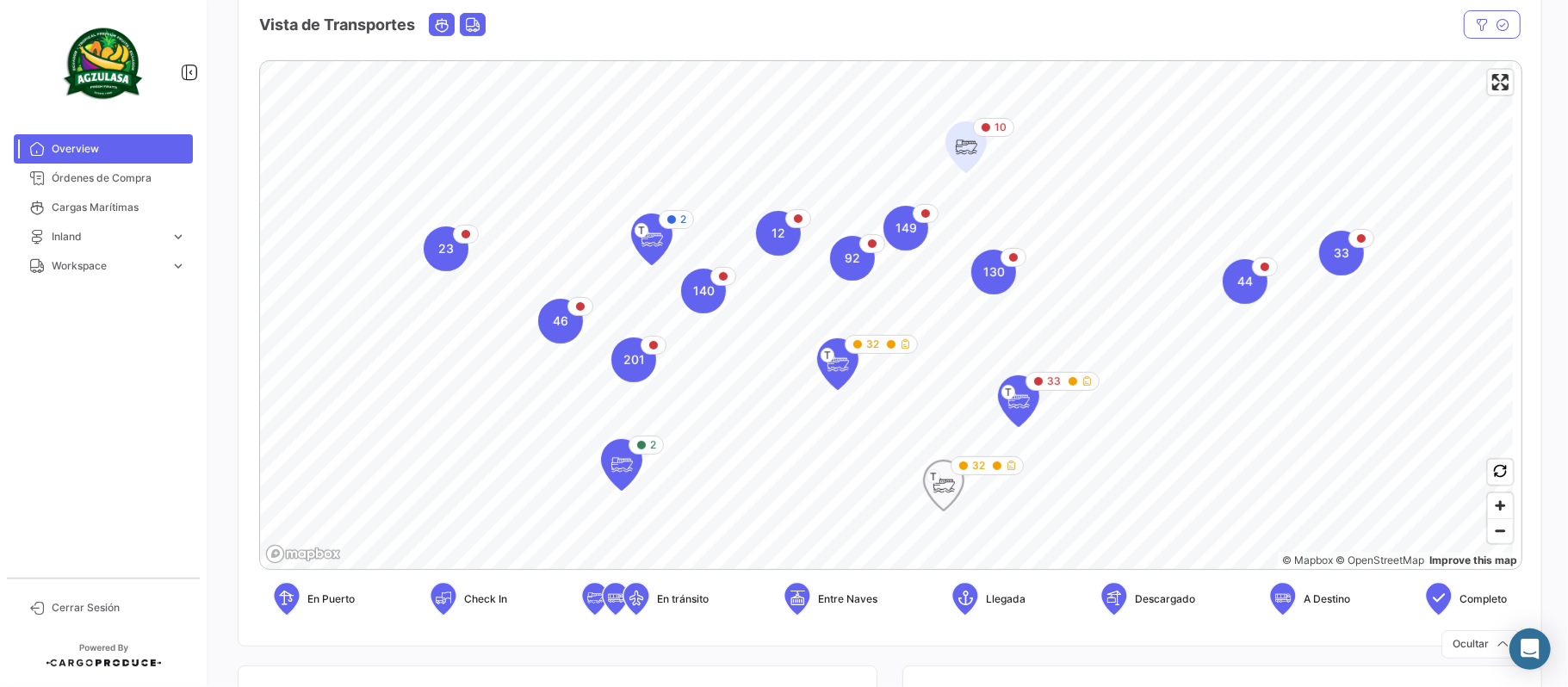 click 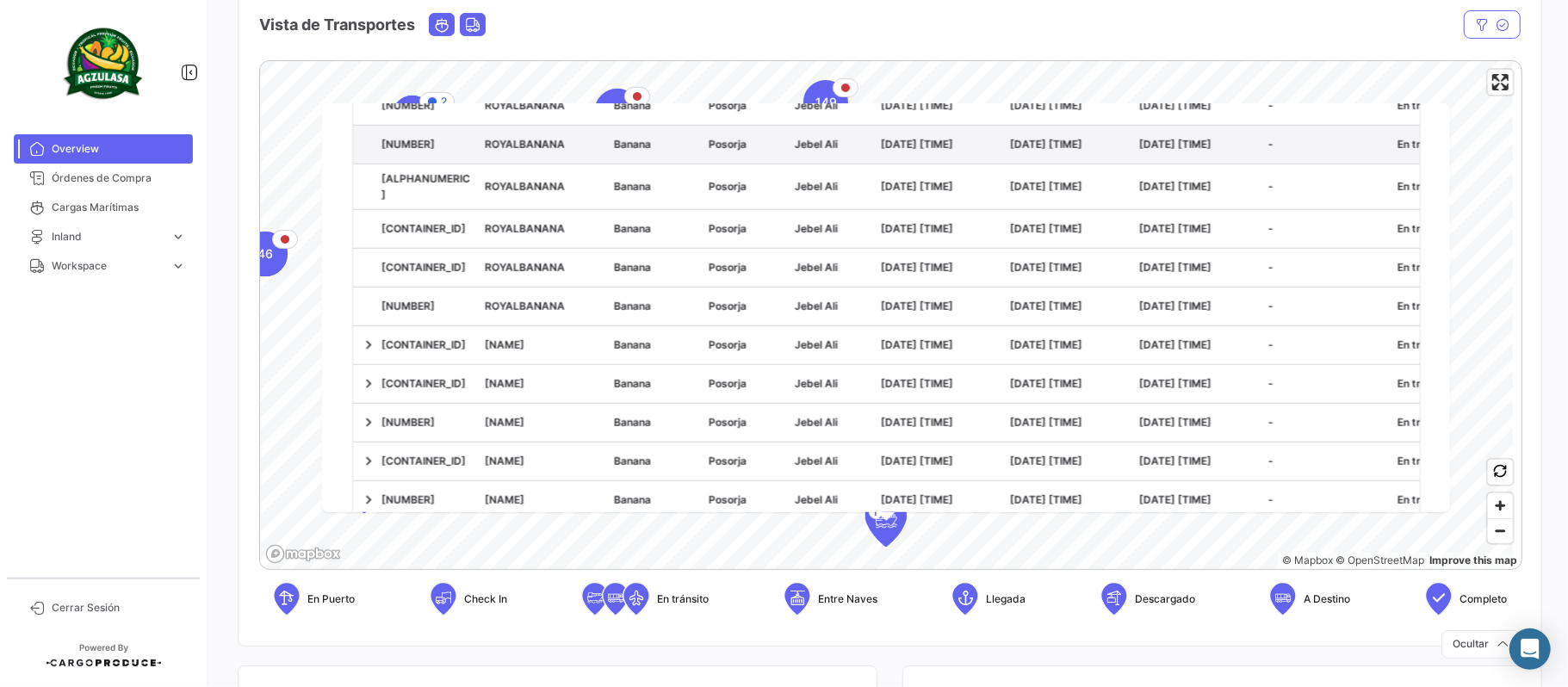 scroll, scrollTop: 1095, scrollLeft: 0, axis: vertical 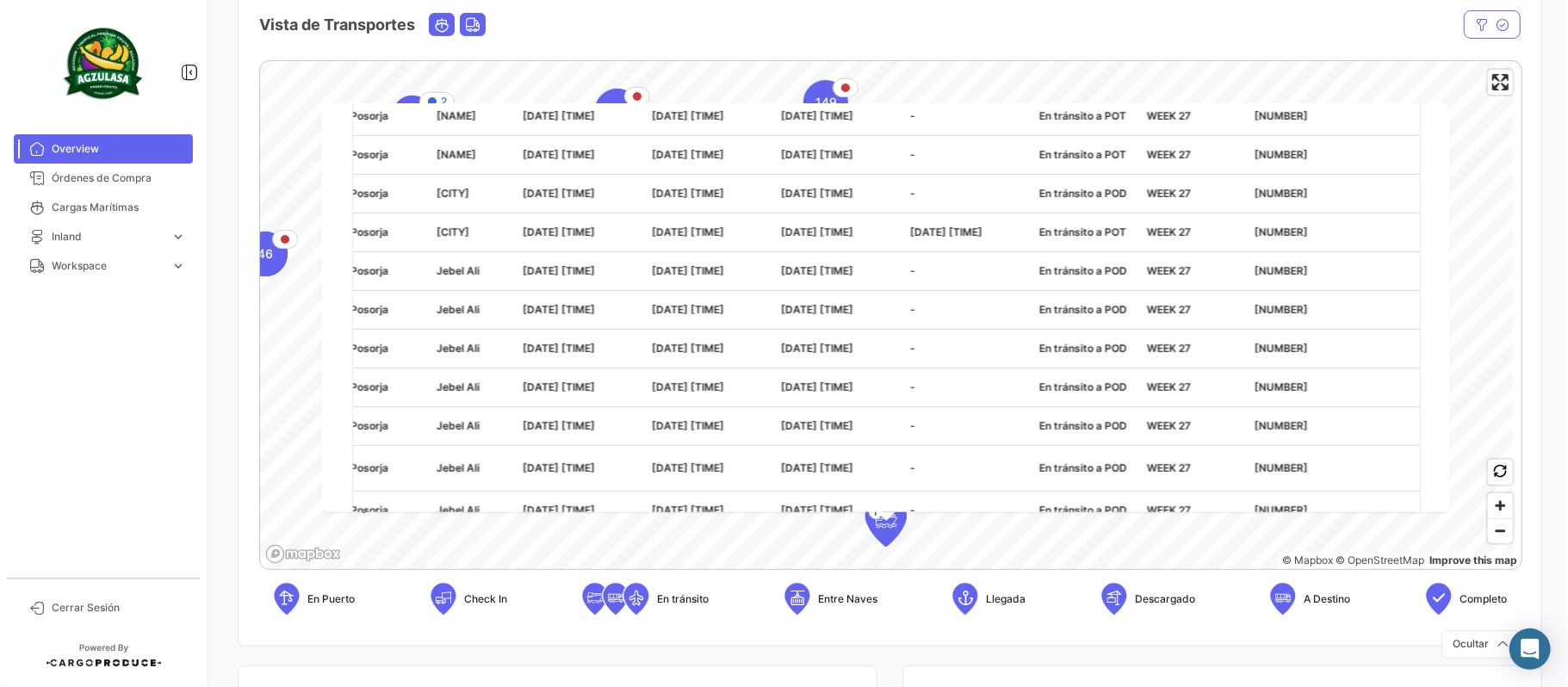 drag, startPoint x: 675, startPoint y: 238, endPoint x: 1423, endPoint y: 253, distance: 748.1504 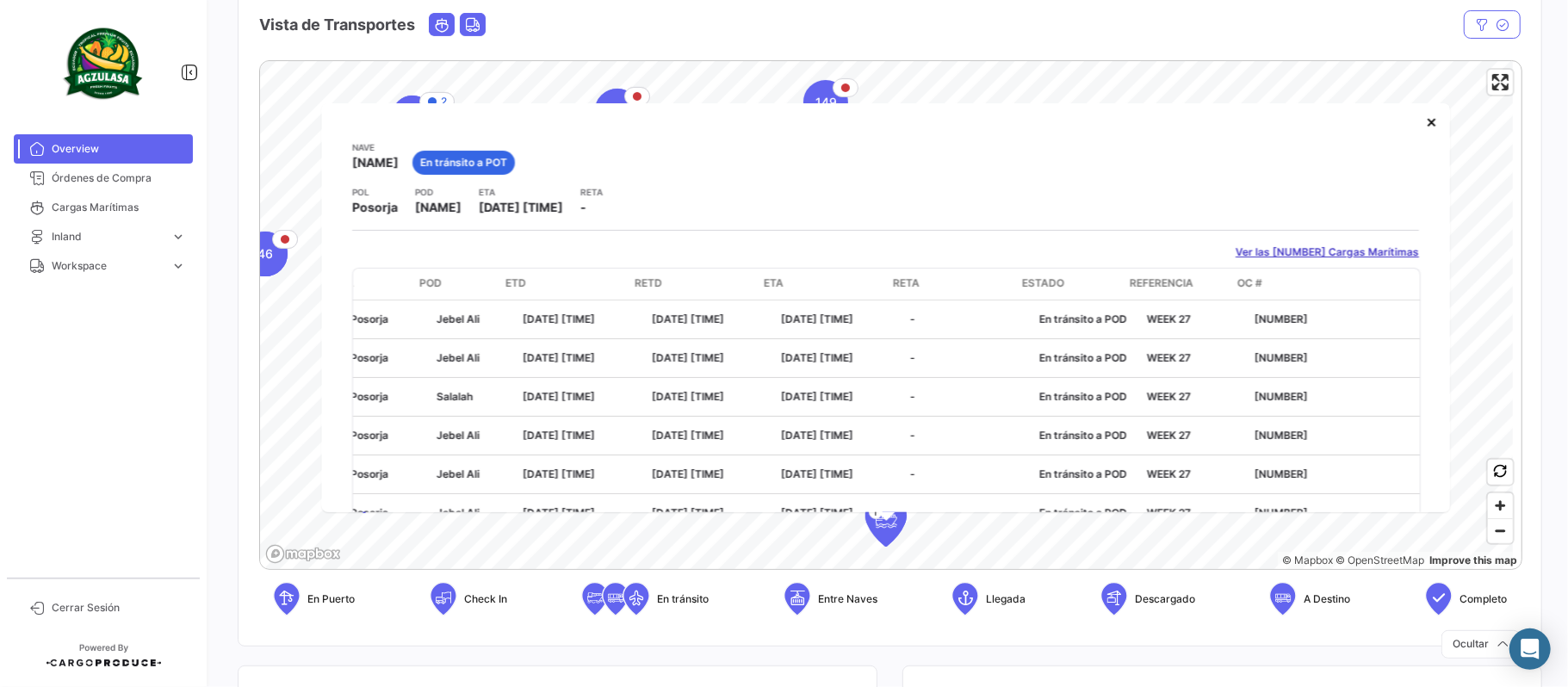 scroll, scrollTop: 0, scrollLeft: 0, axis: both 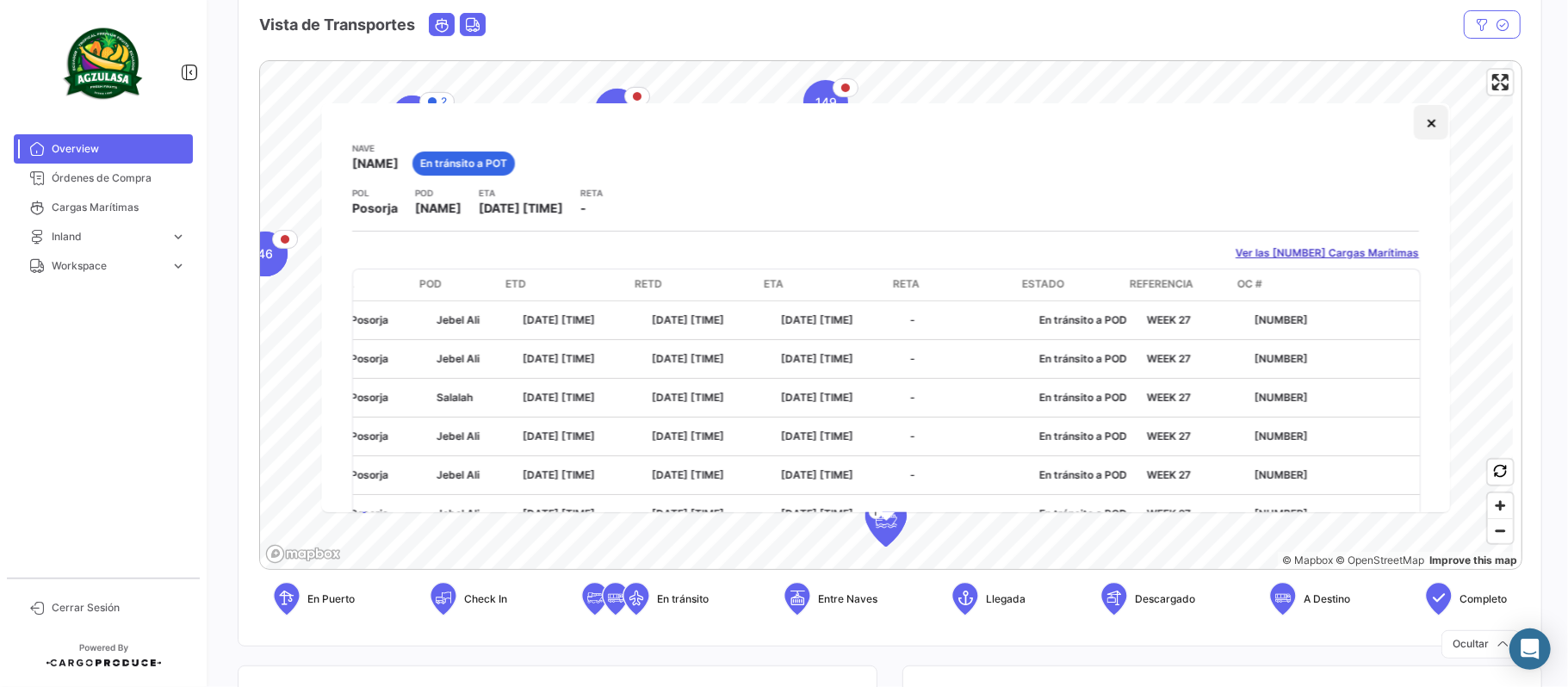 click on "×" 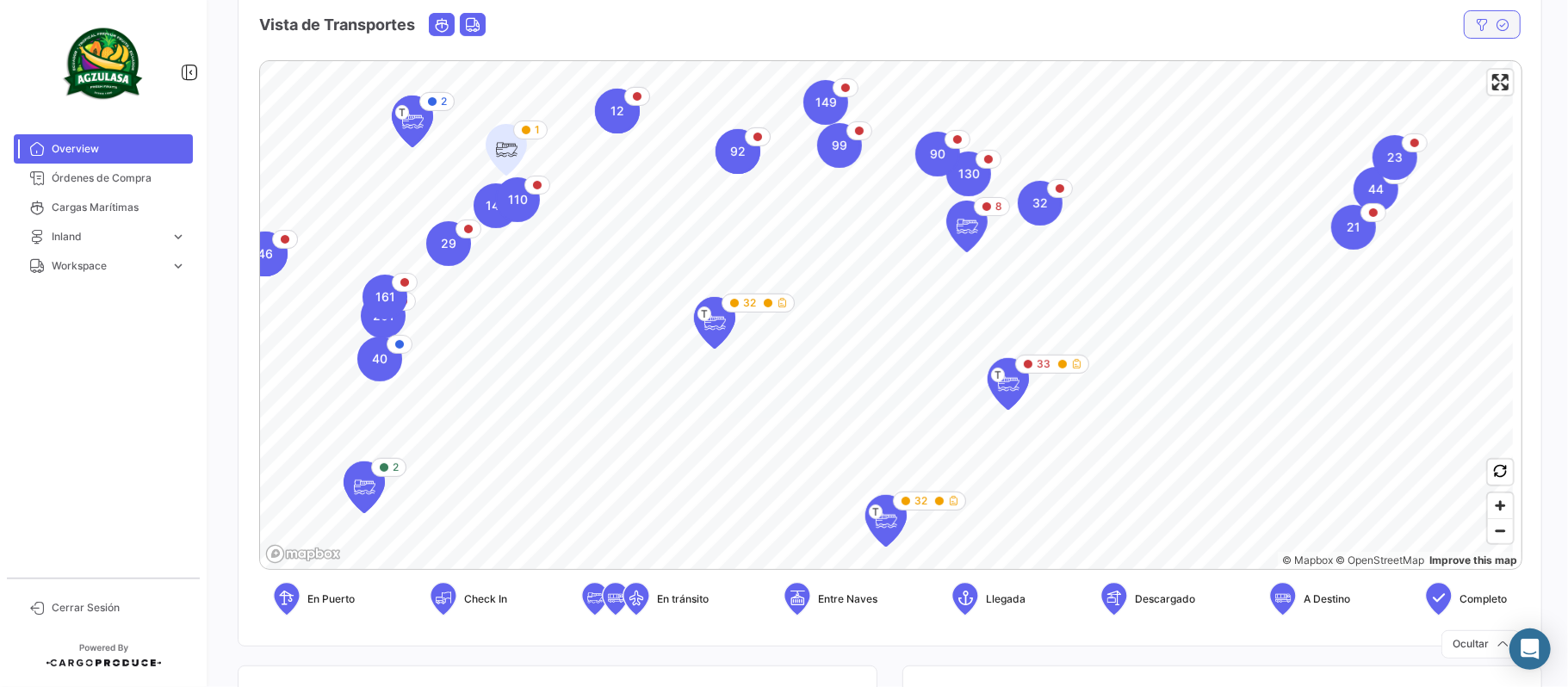 click 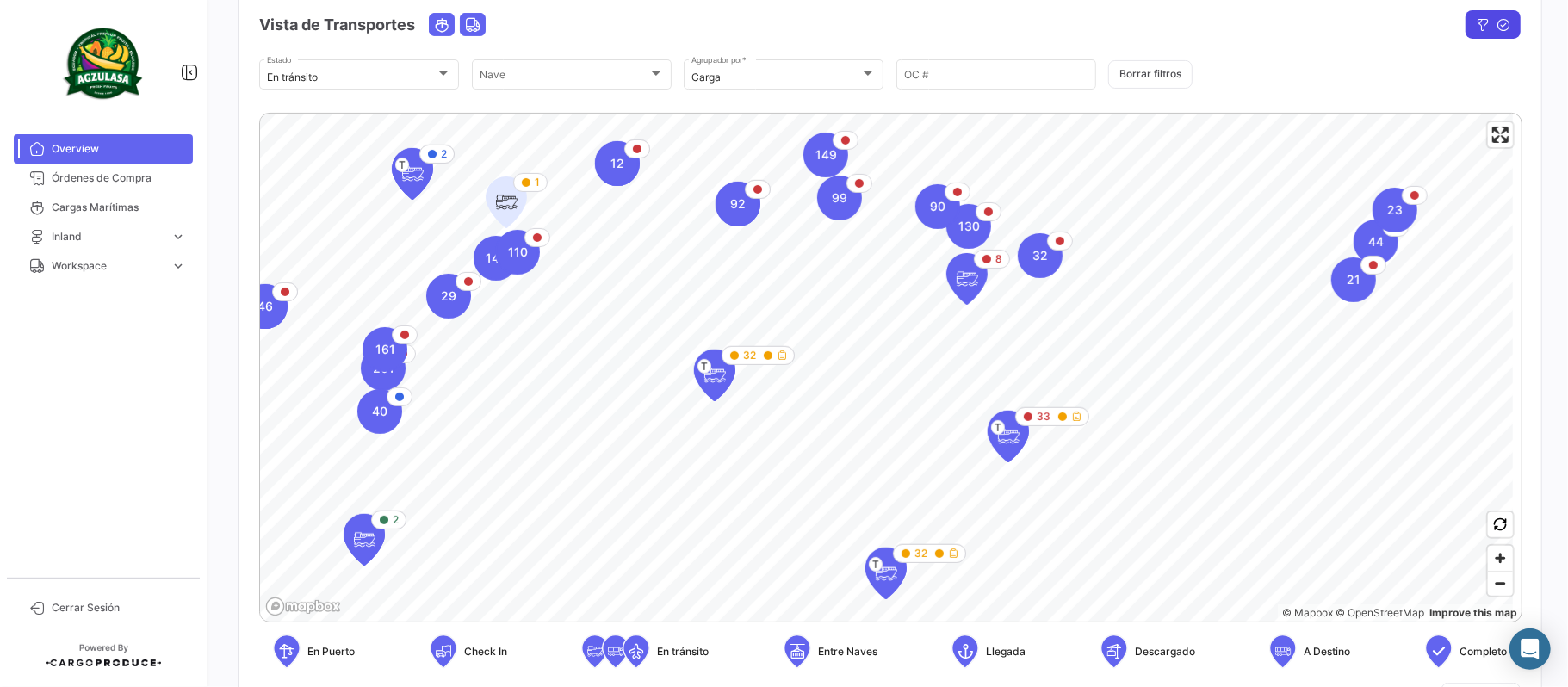 click 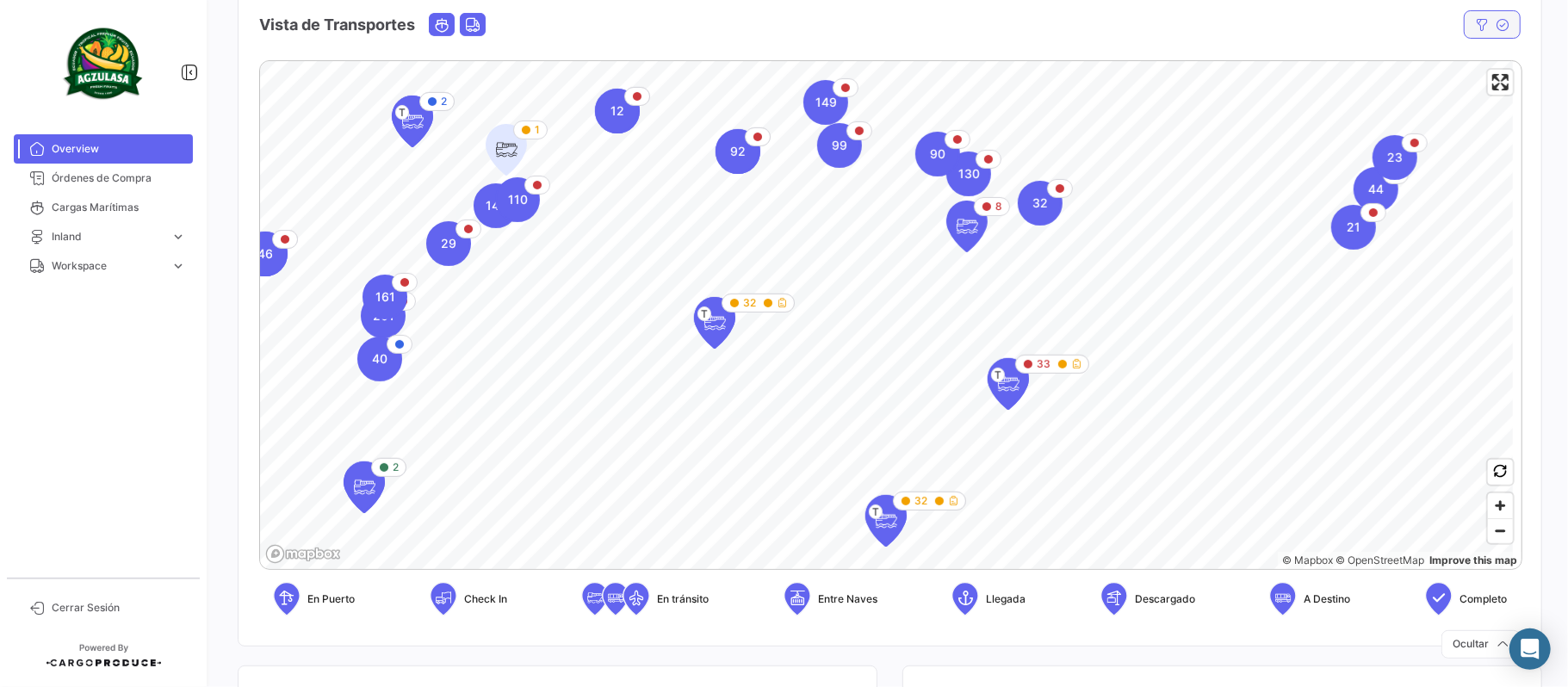 click 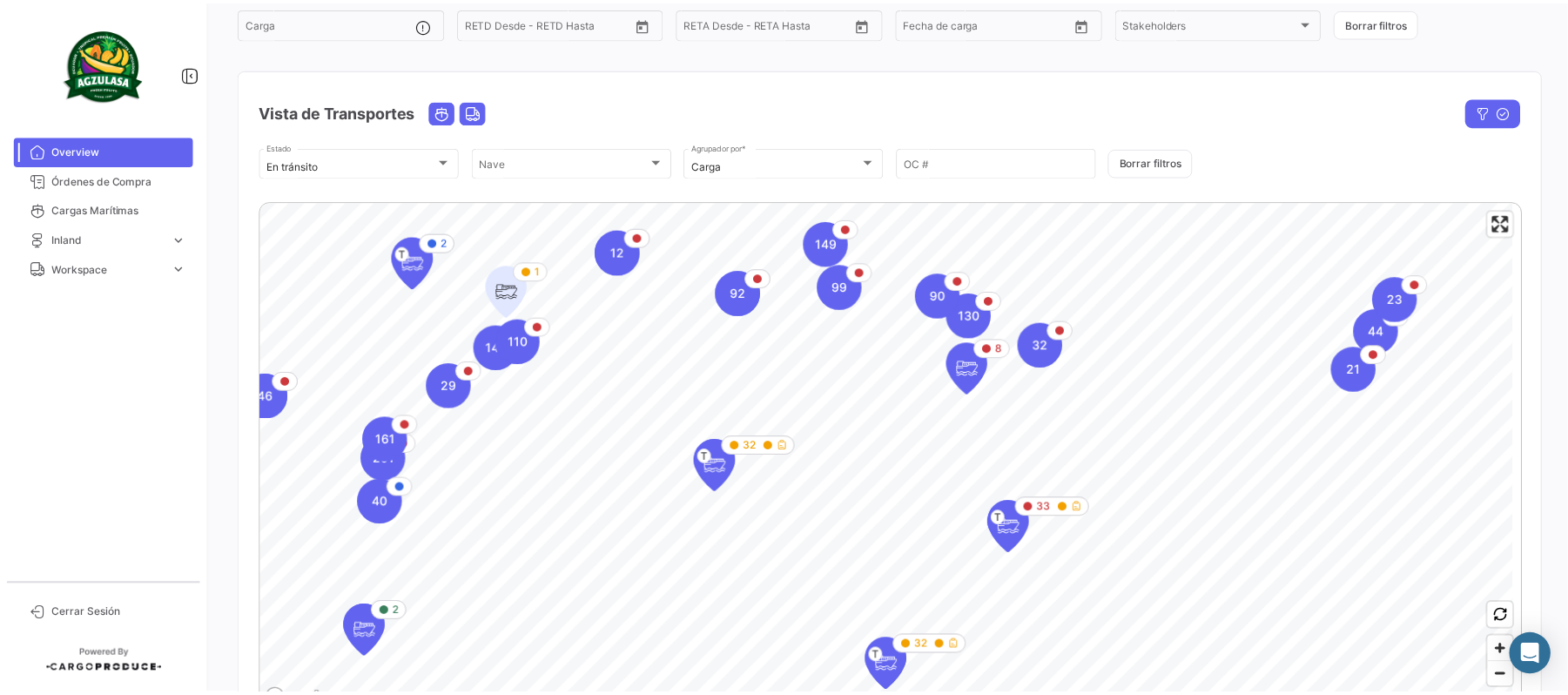 scroll, scrollTop: 0, scrollLeft: 0, axis: both 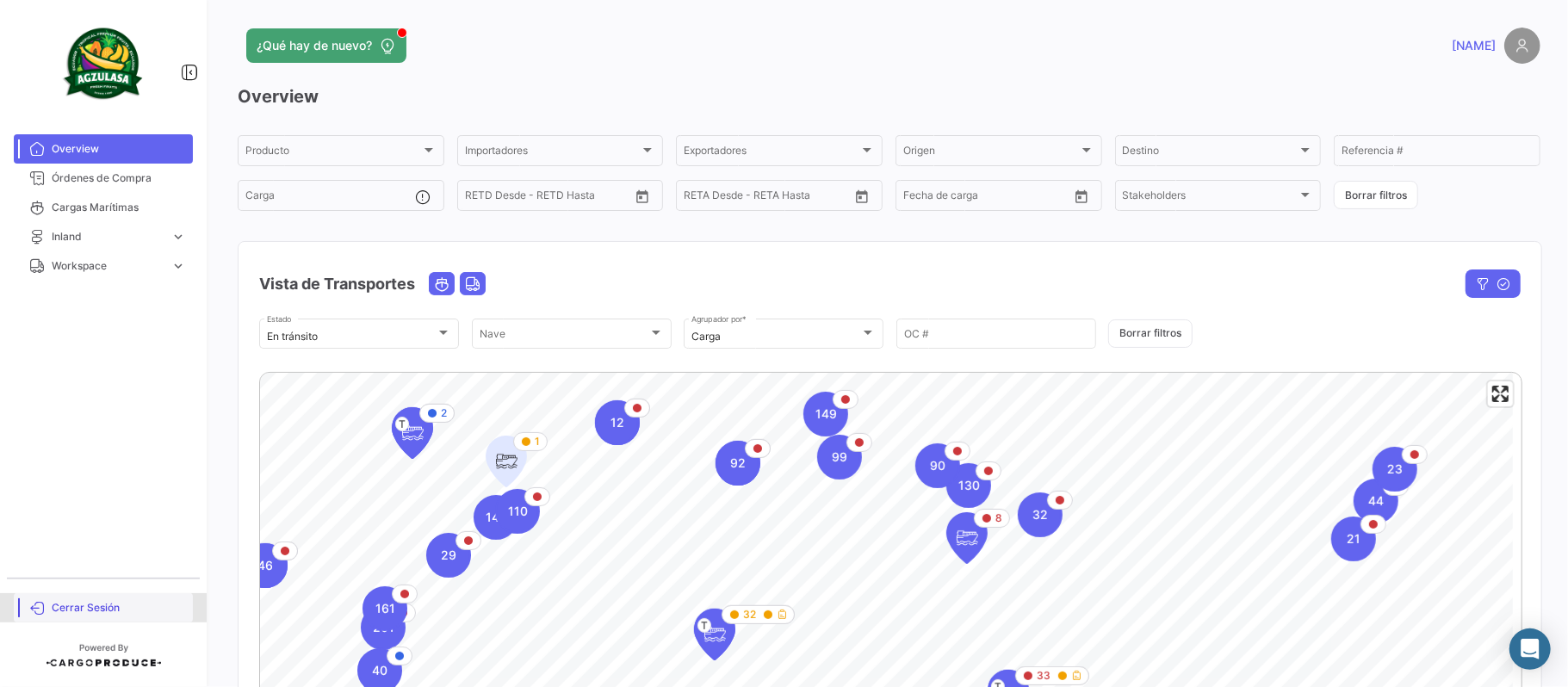 click on "Cerrar Sesión" at bounding box center (119, 608) 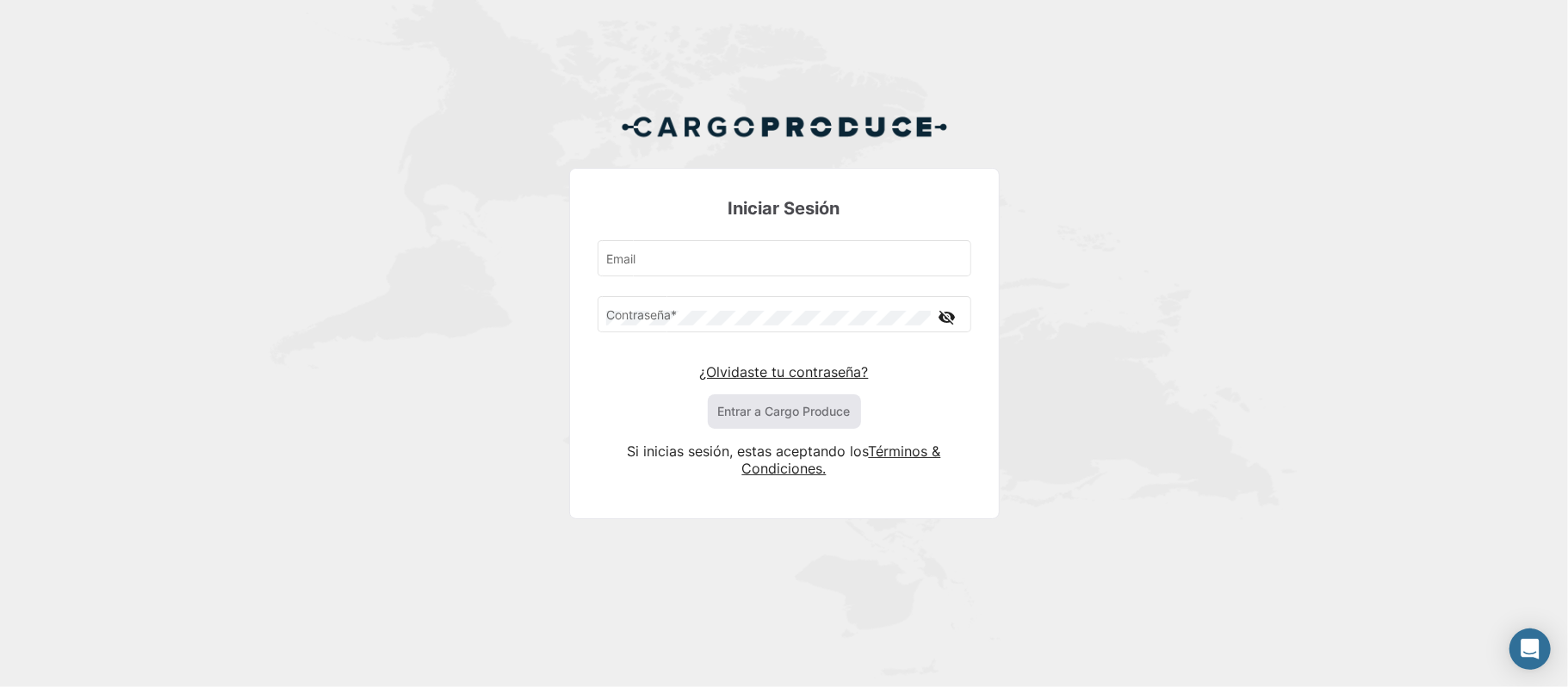 type on "[EMAIL]" 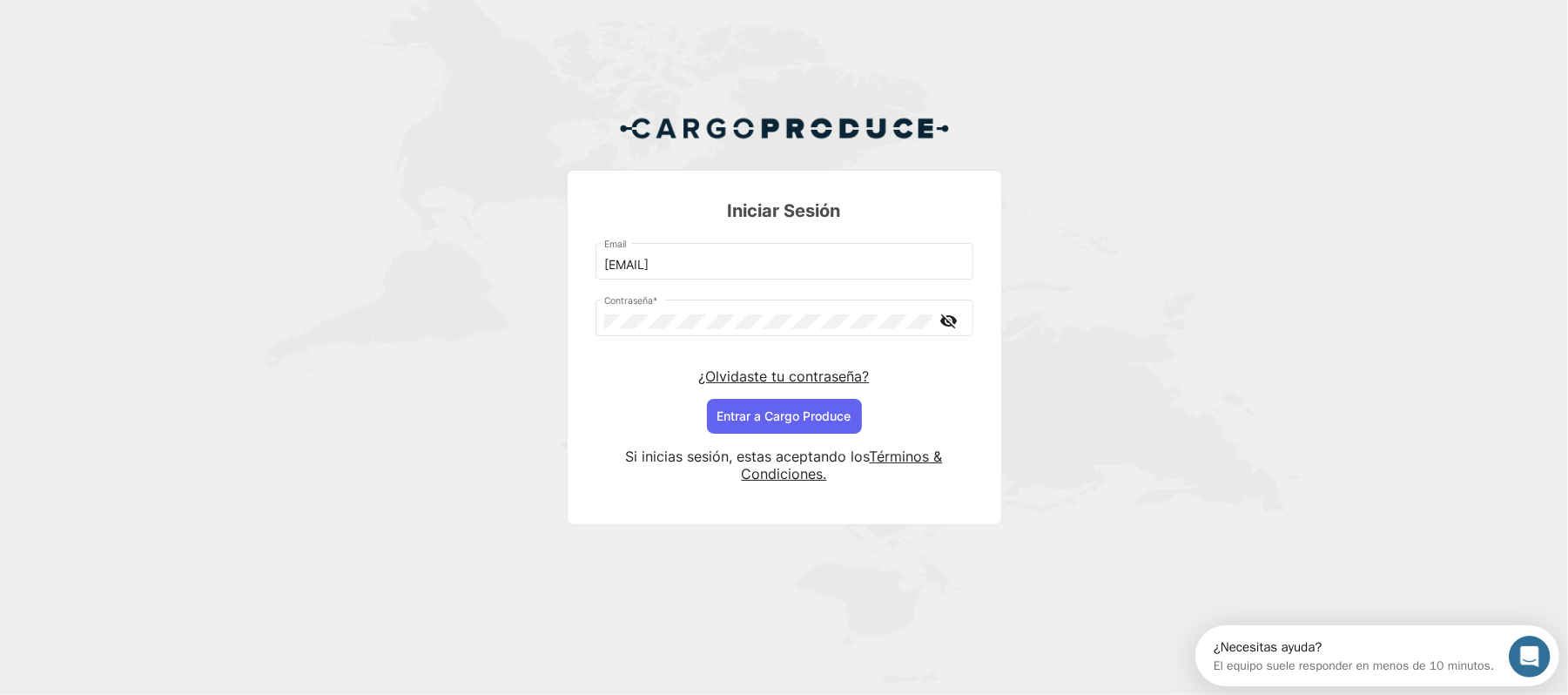 scroll, scrollTop: 0, scrollLeft: 0, axis: both 